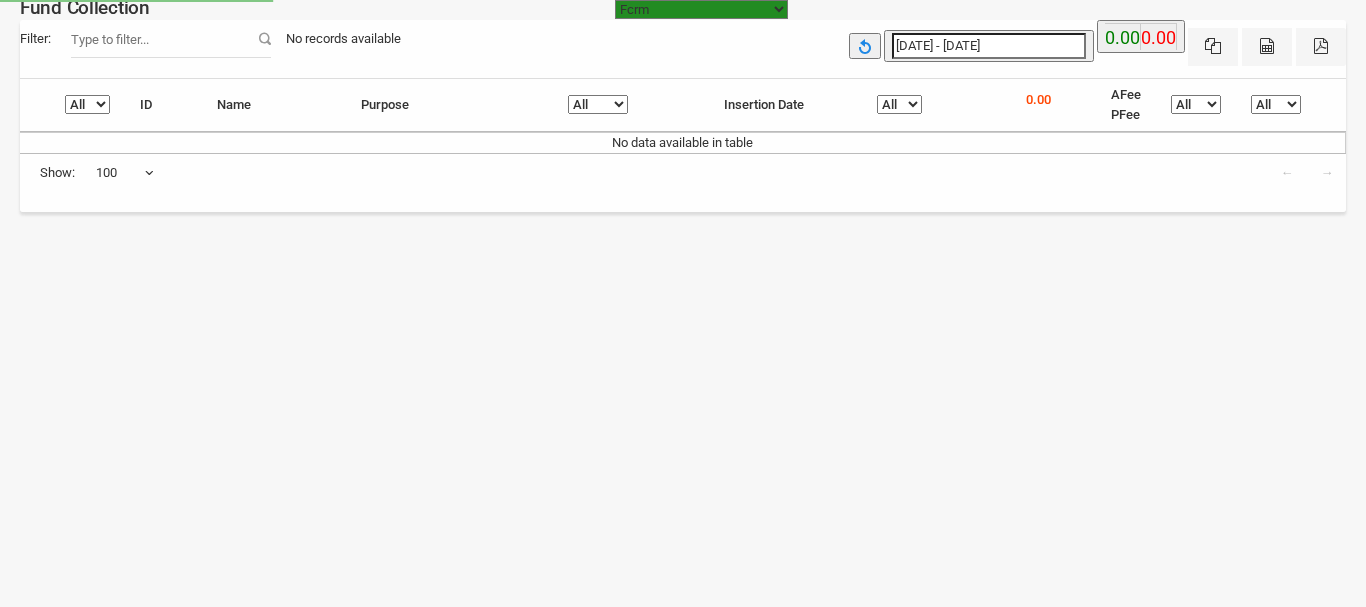 select on "[URL][DOMAIN_NAME]" 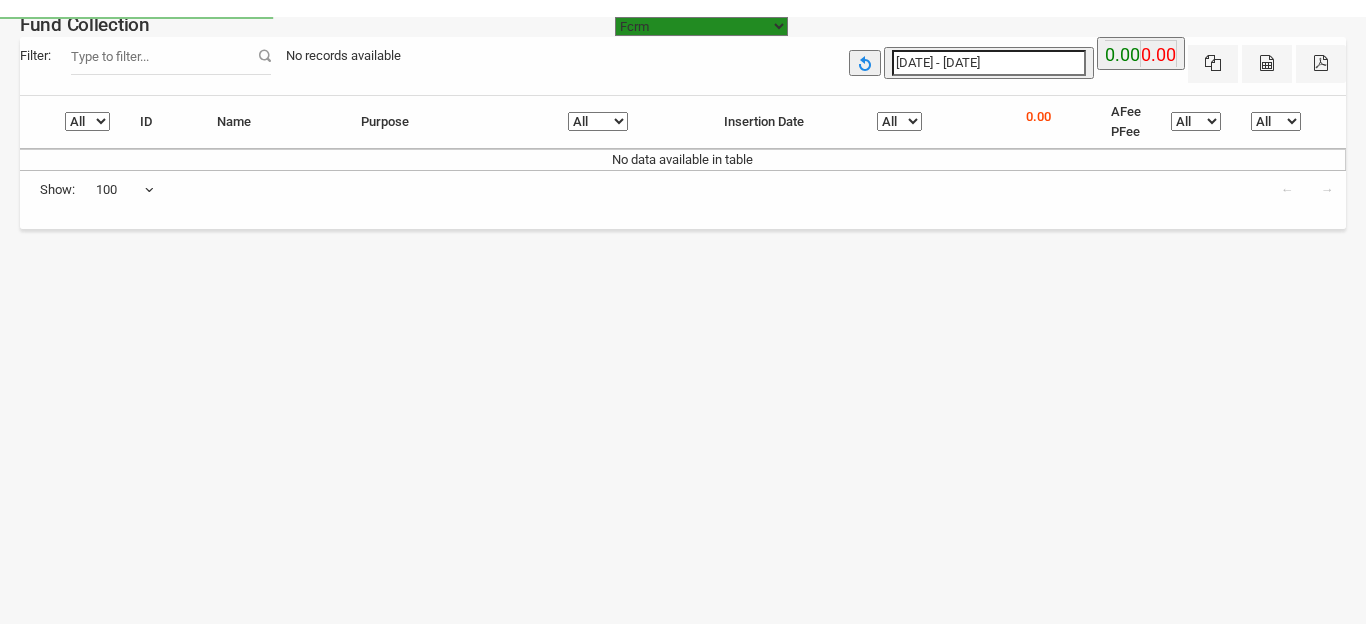 scroll, scrollTop: 0, scrollLeft: 0, axis: both 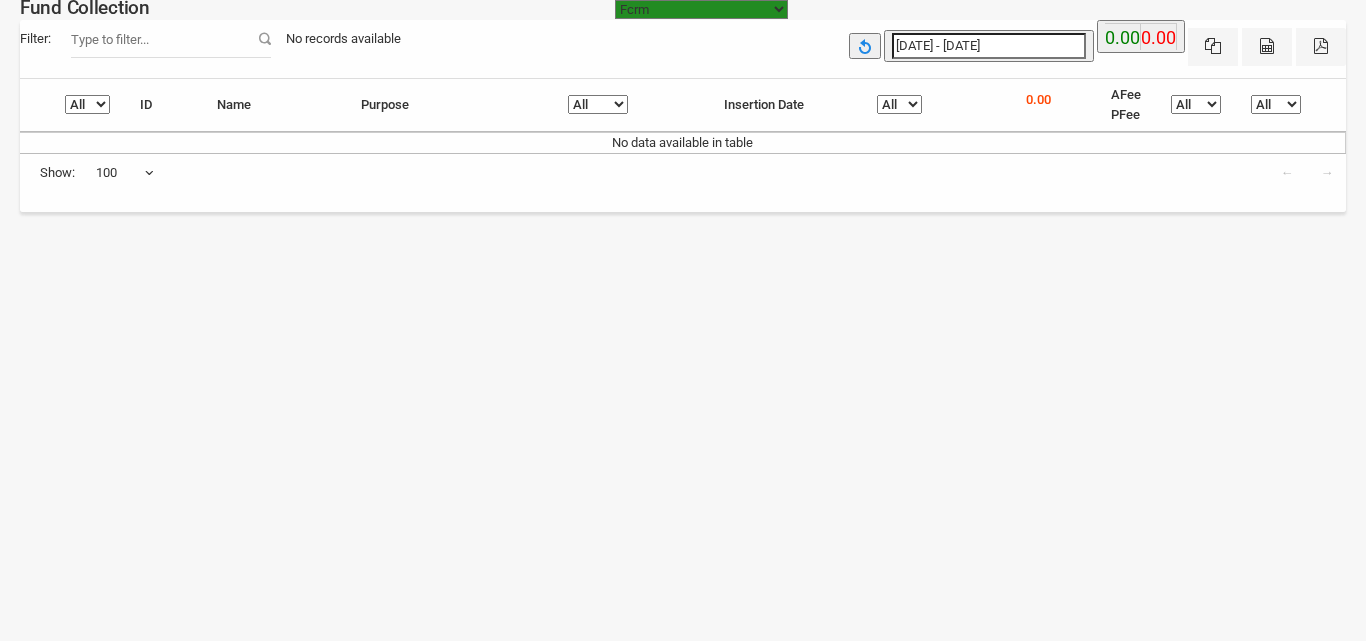 type on "24-07-2025" 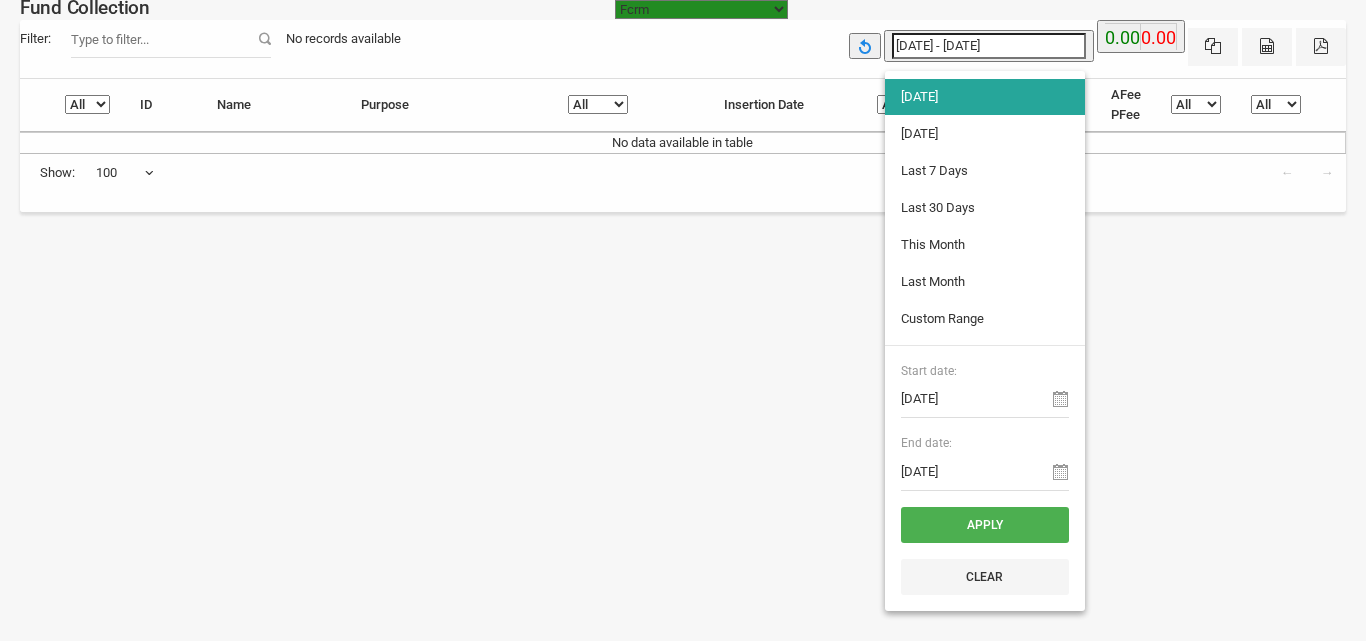 click on "24-07-2025 - 24-07-2025" at bounding box center (989, 46) 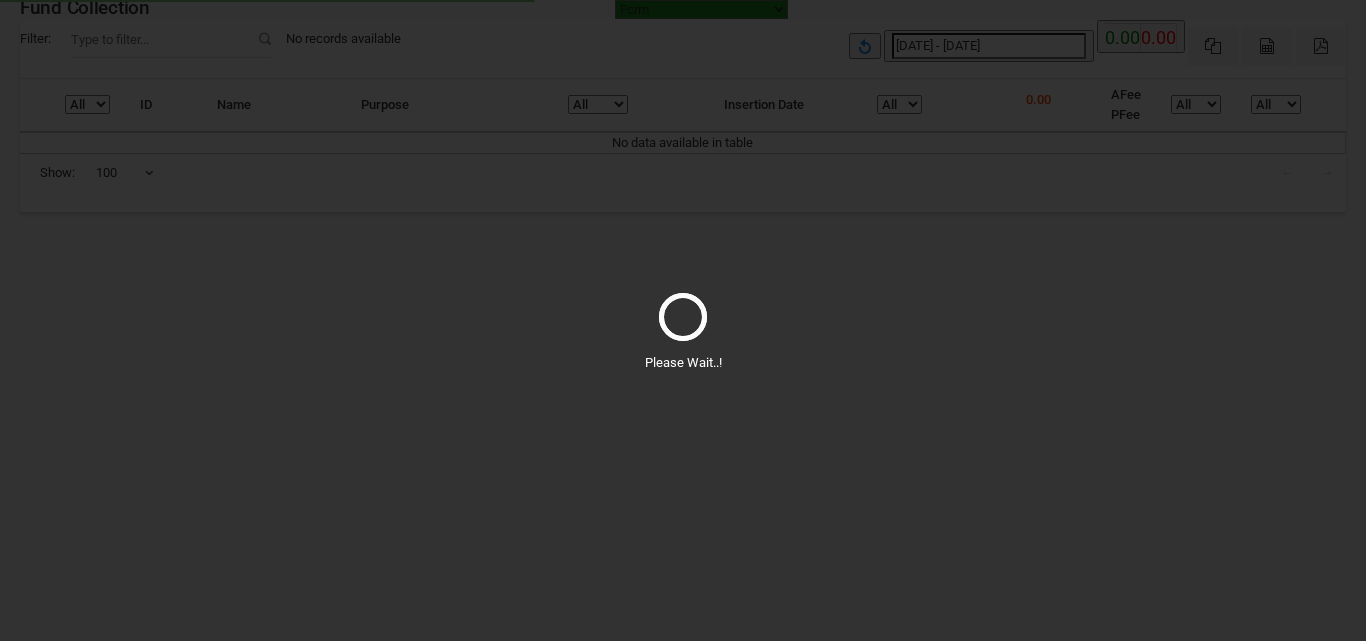 select on "100" 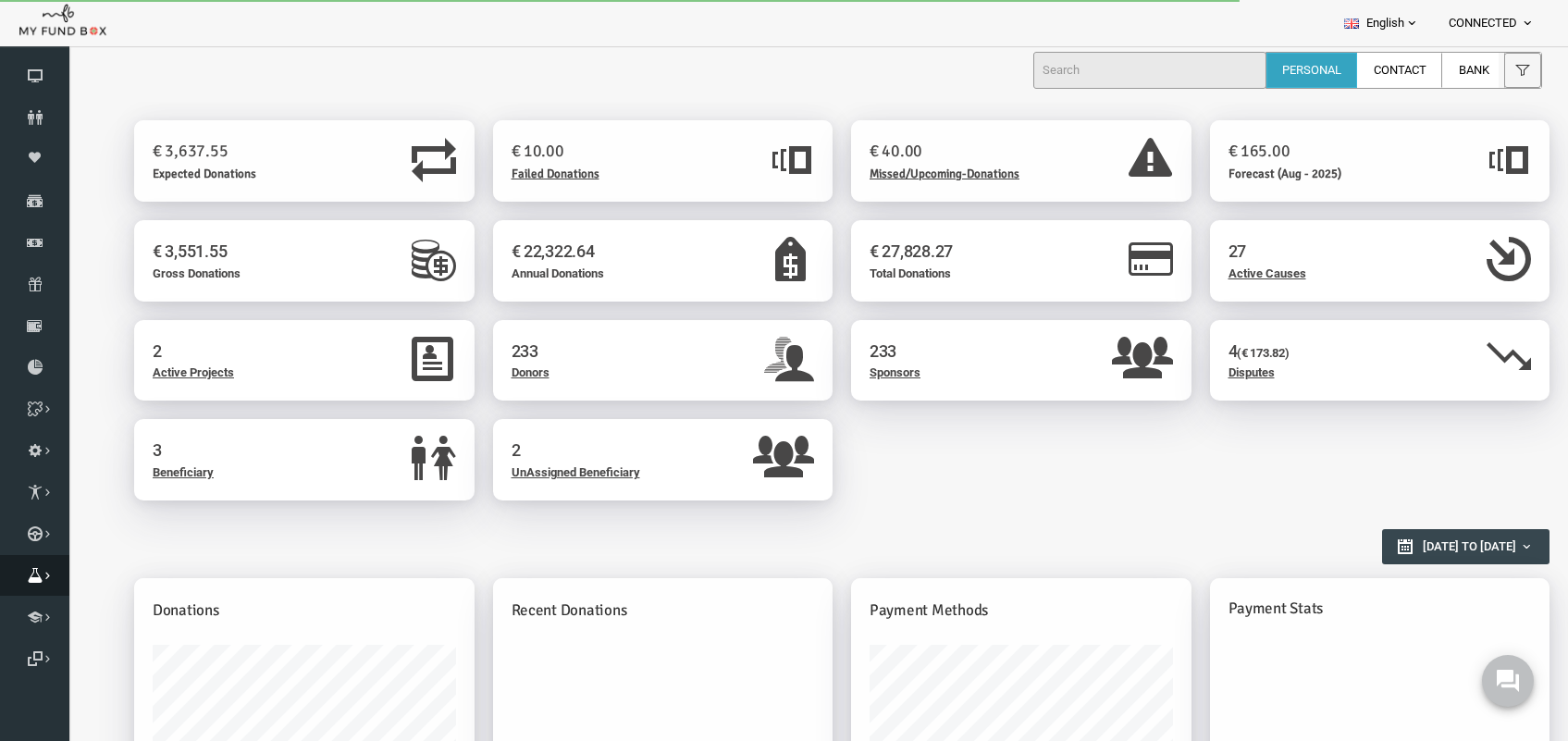 scroll, scrollTop: 0, scrollLeft: 0, axis: both 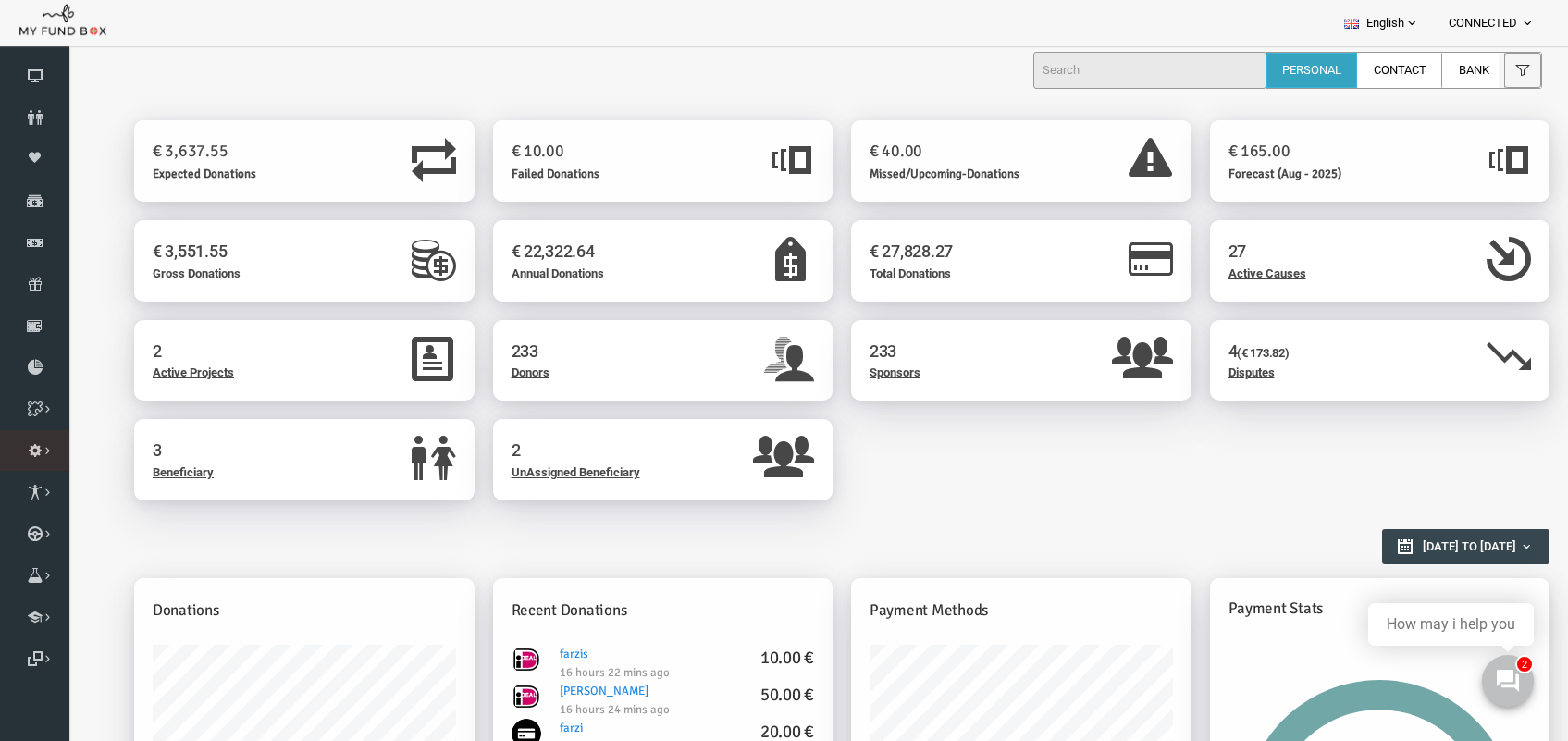 click at bounding box center [0, 0] 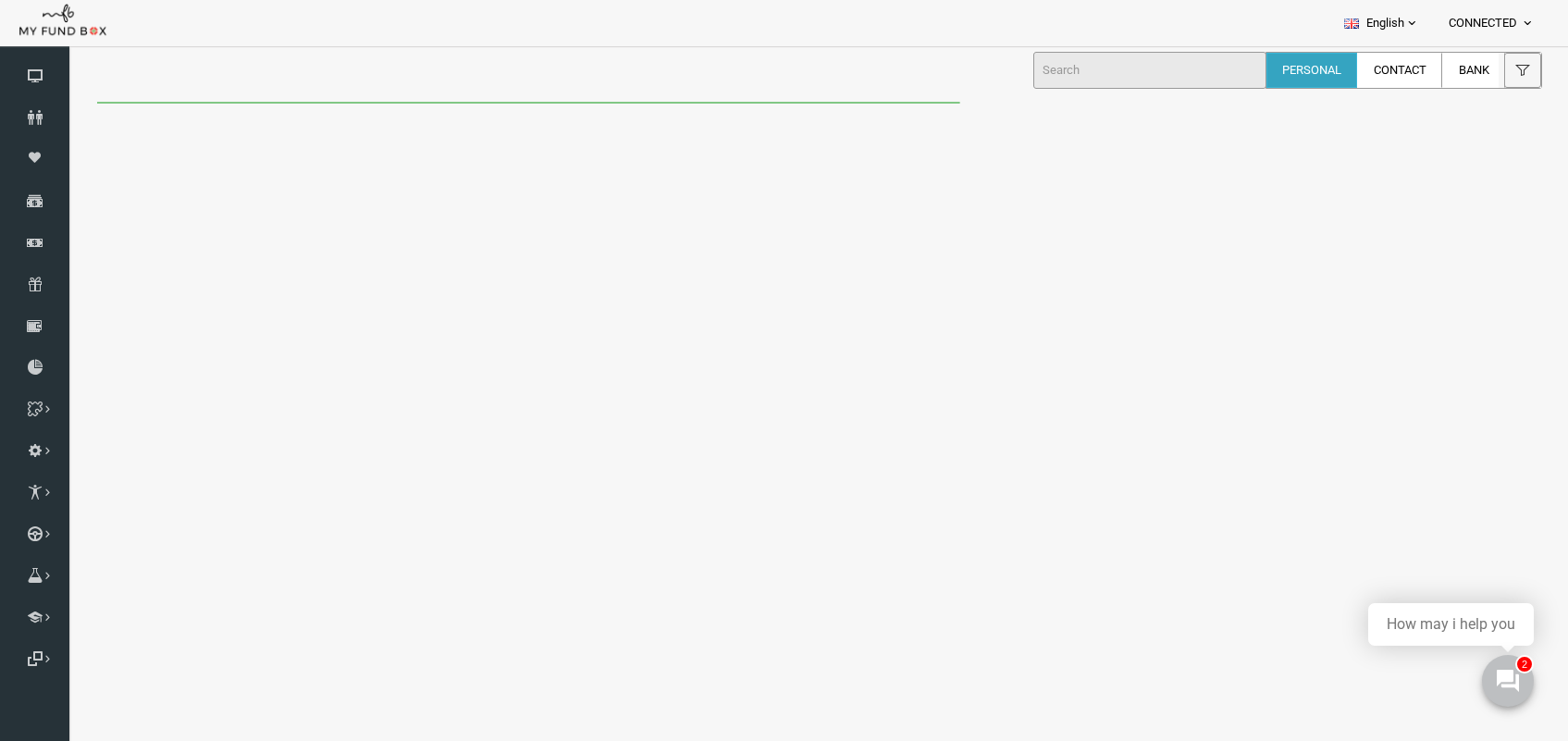 scroll, scrollTop: 0, scrollLeft: 0, axis: both 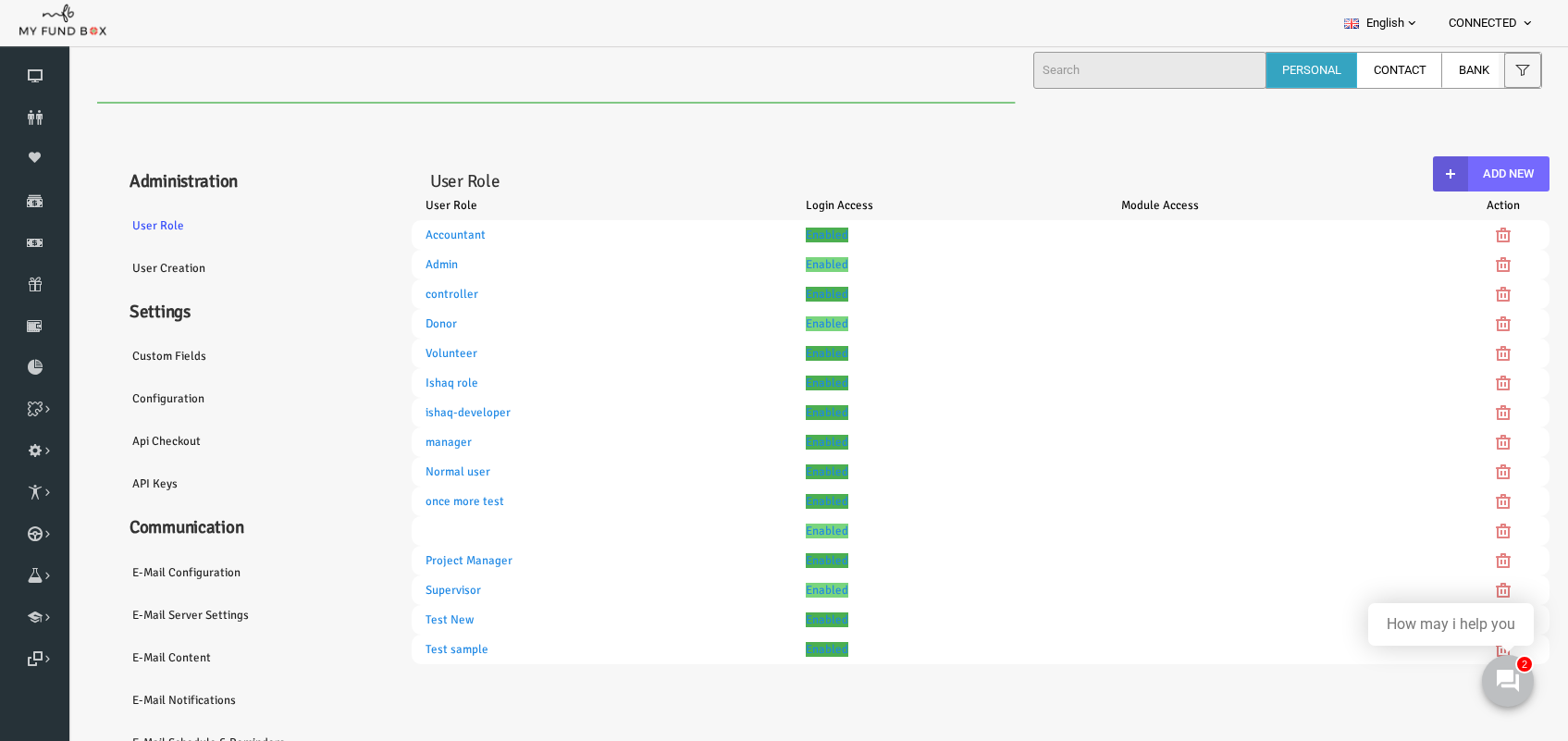 select on "100" 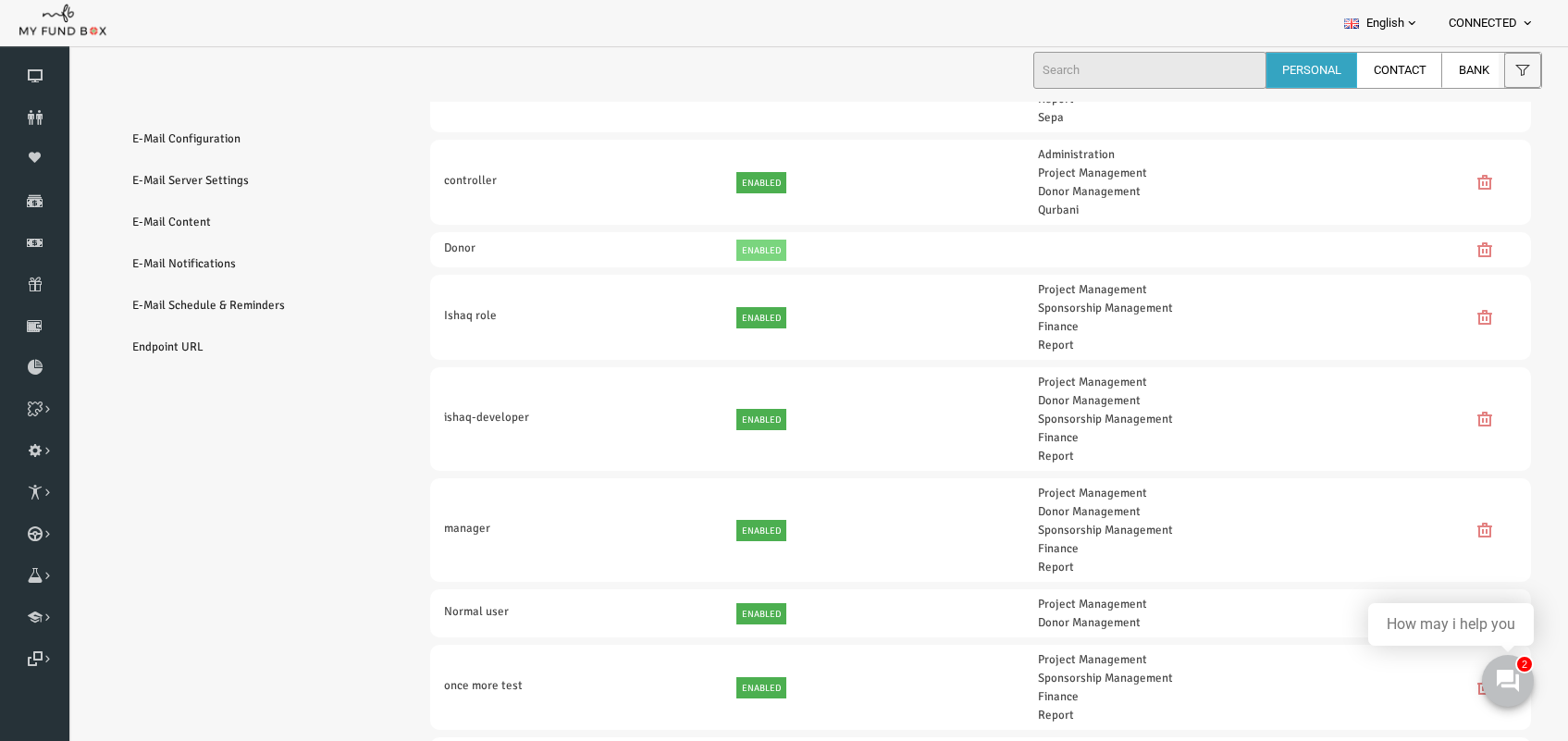 scroll, scrollTop: 463, scrollLeft: 0, axis: vertical 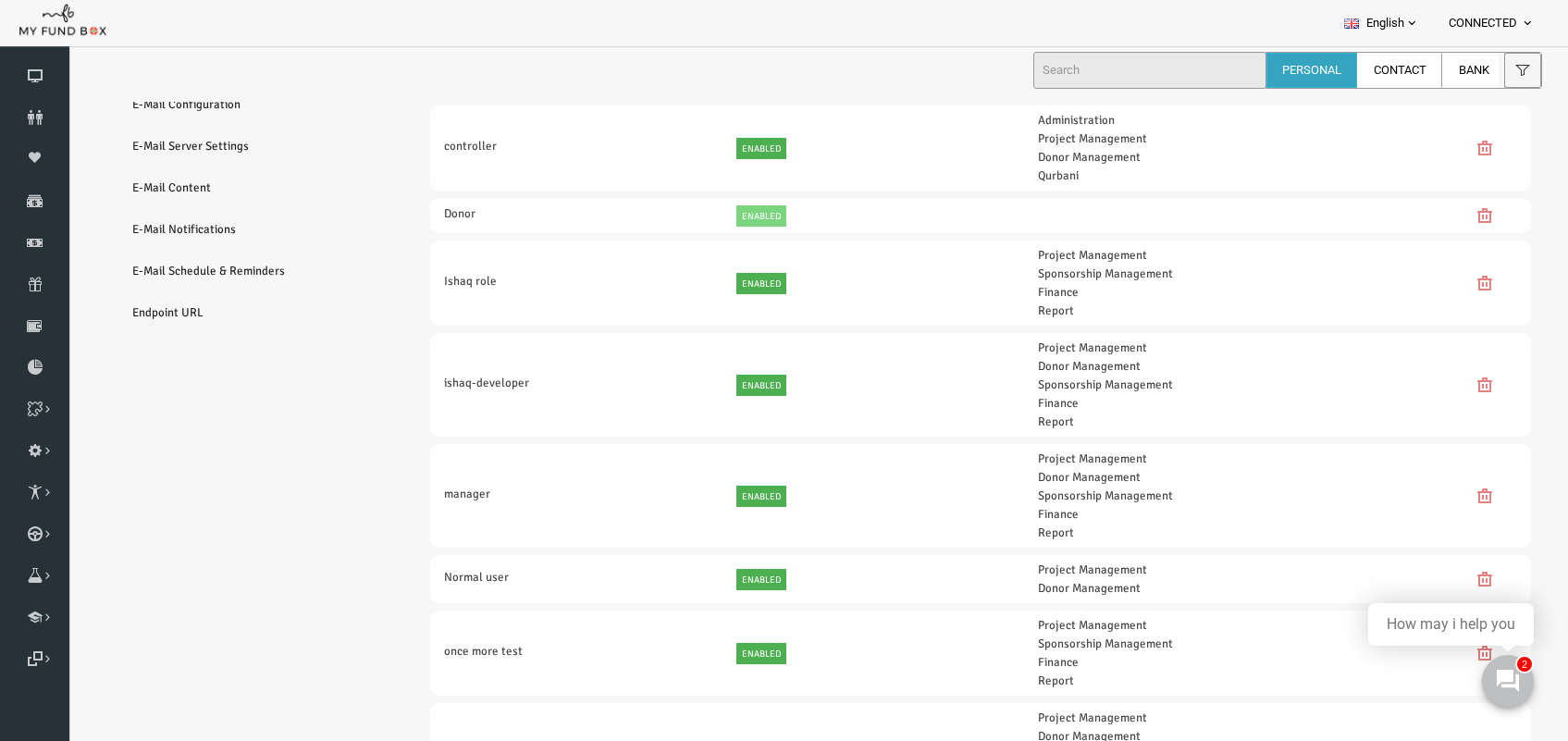 click on "E-Mail Notifications" at bounding box center (224, 229) 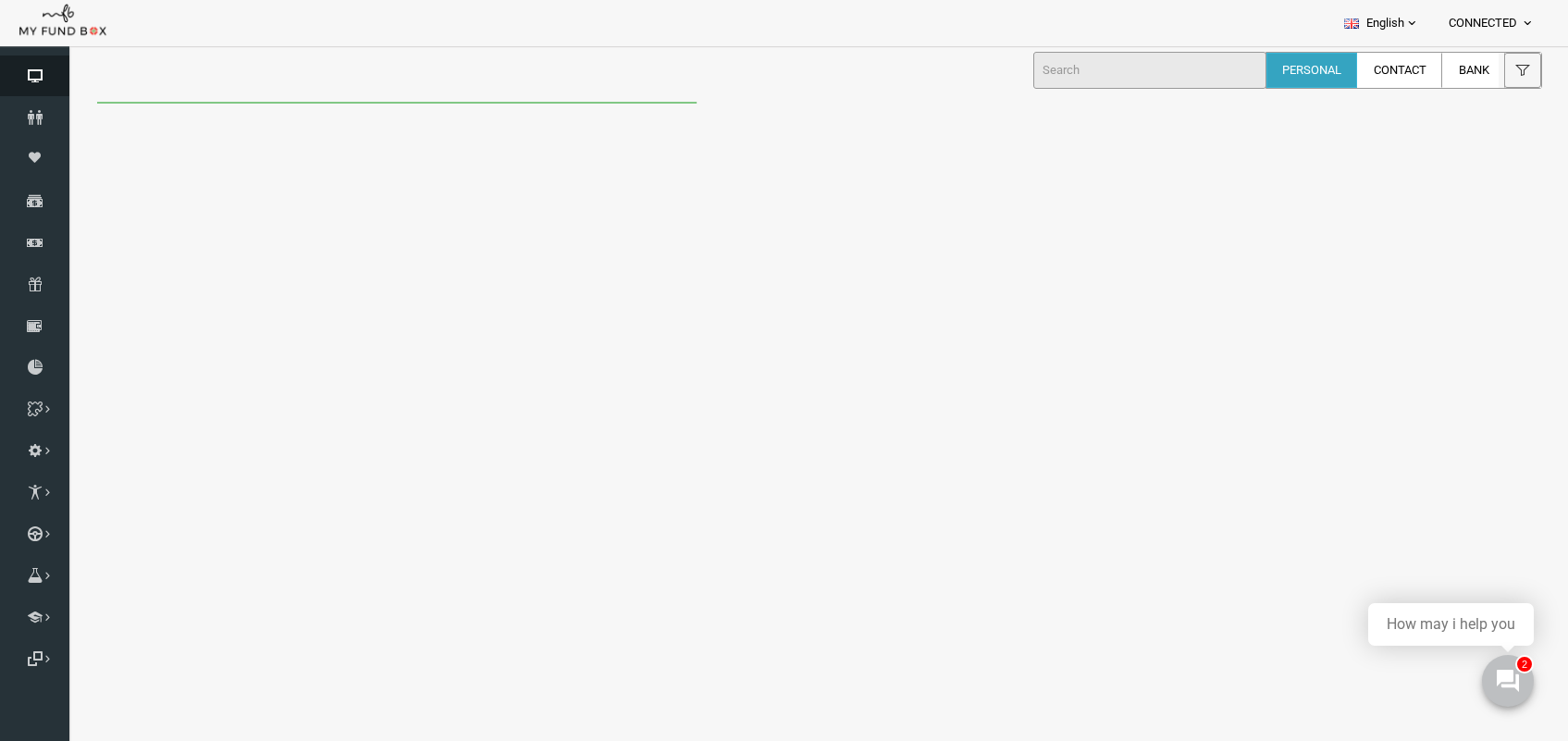 scroll, scrollTop: 0, scrollLeft: 0, axis: both 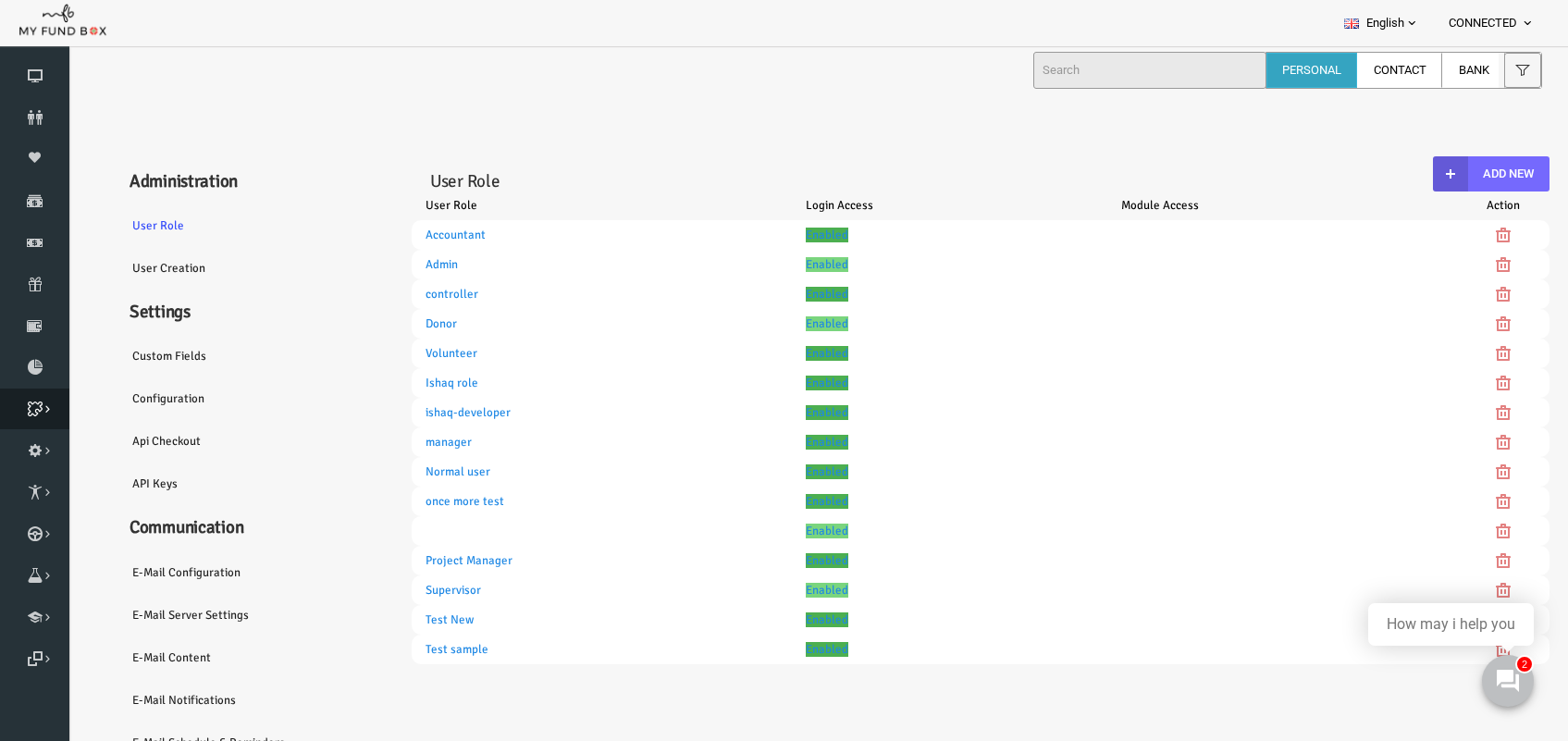 select on "100" 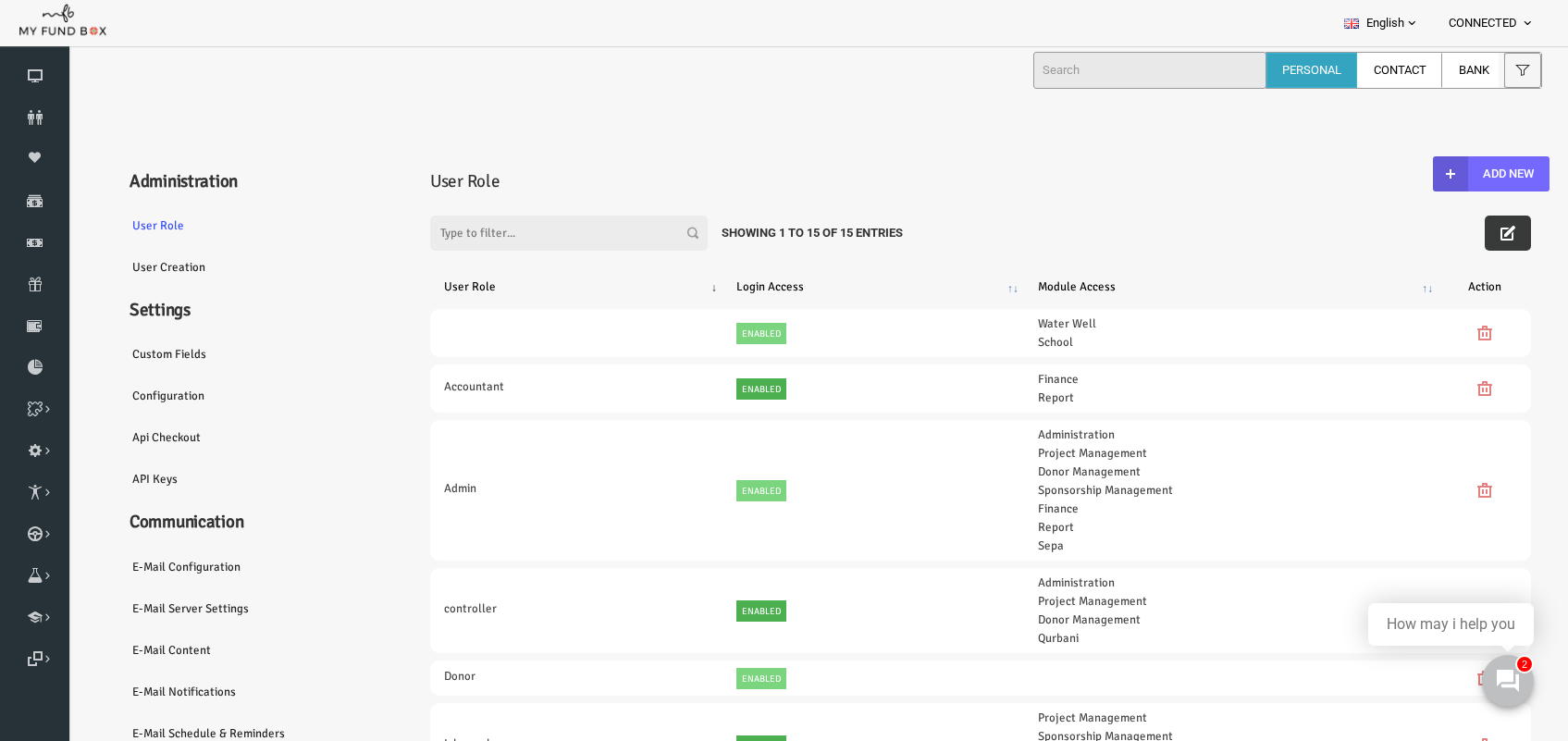 scroll, scrollTop: 116, scrollLeft: 0, axis: vertical 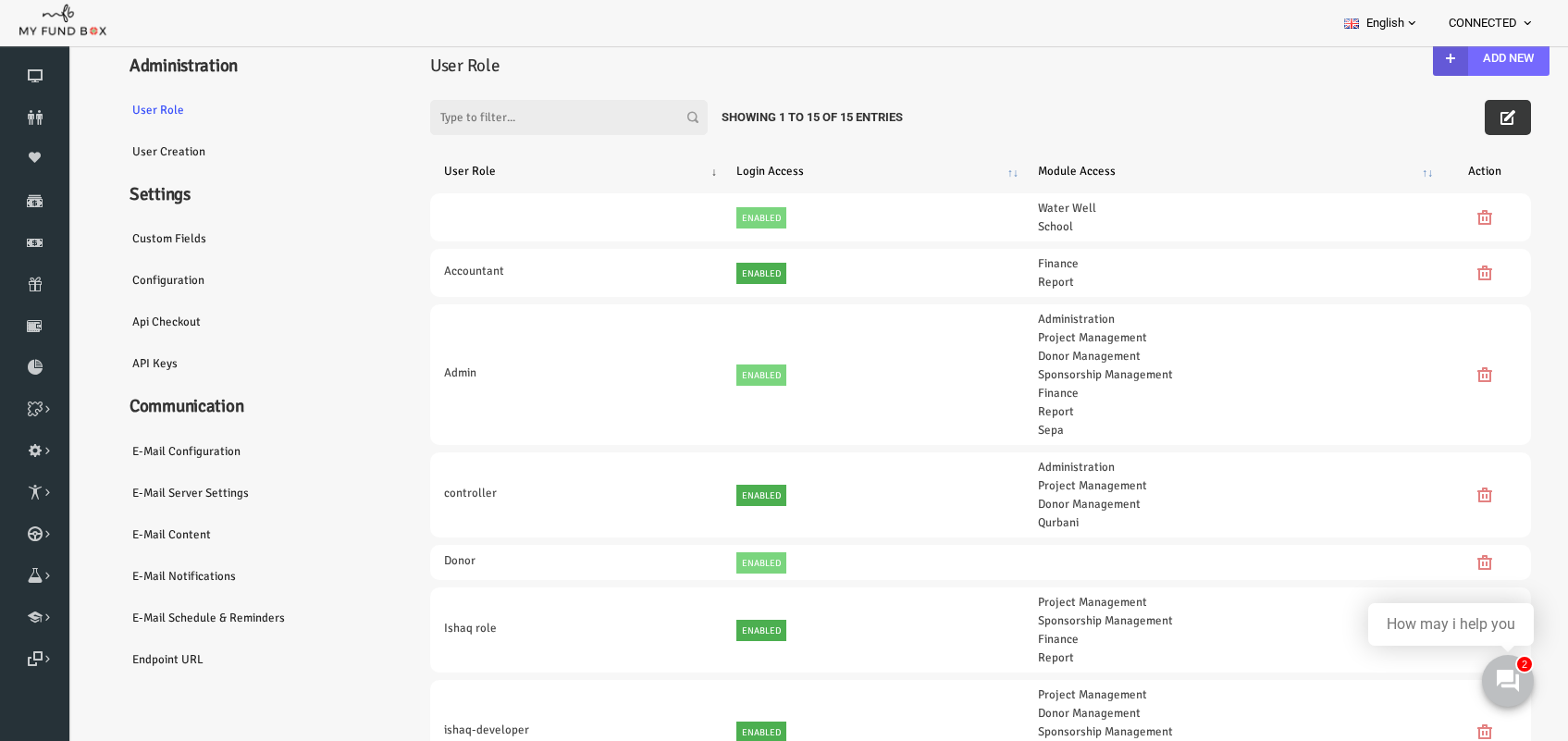 click on "E-Mail server settings" at bounding box center [224, 493] 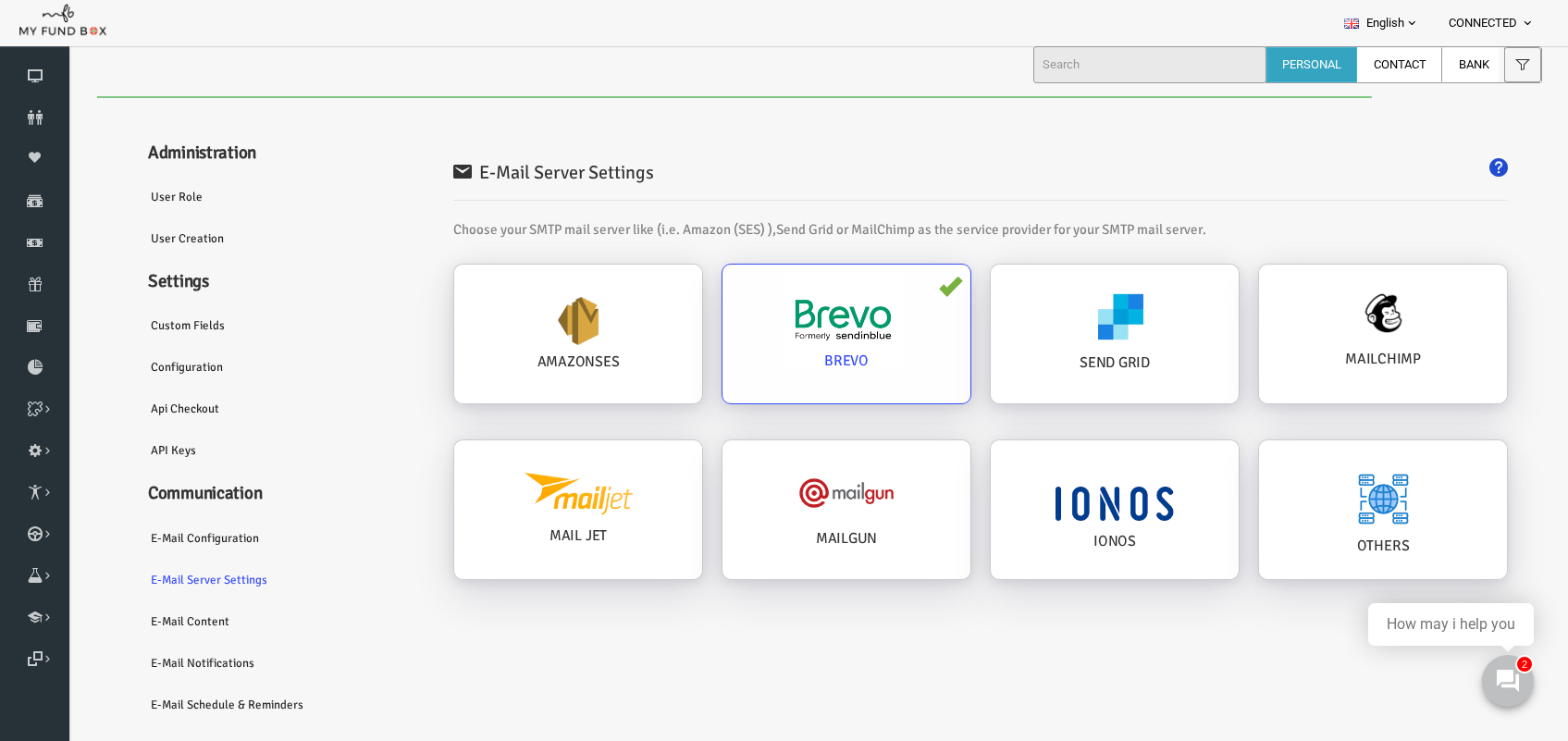 scroll, scrollTop: 0, scrollLeft: 0, axis: both 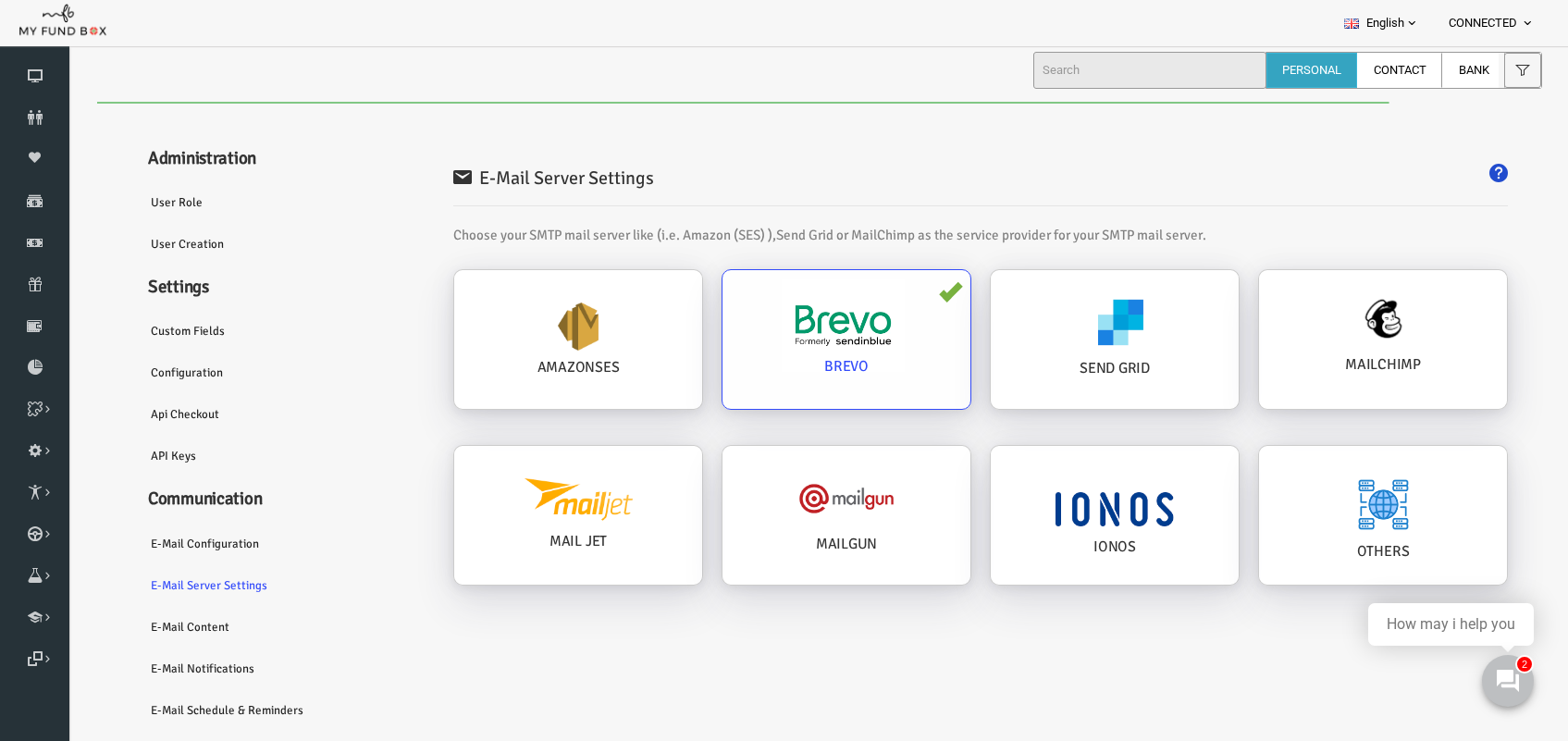 click at bounding box center (812, 326) 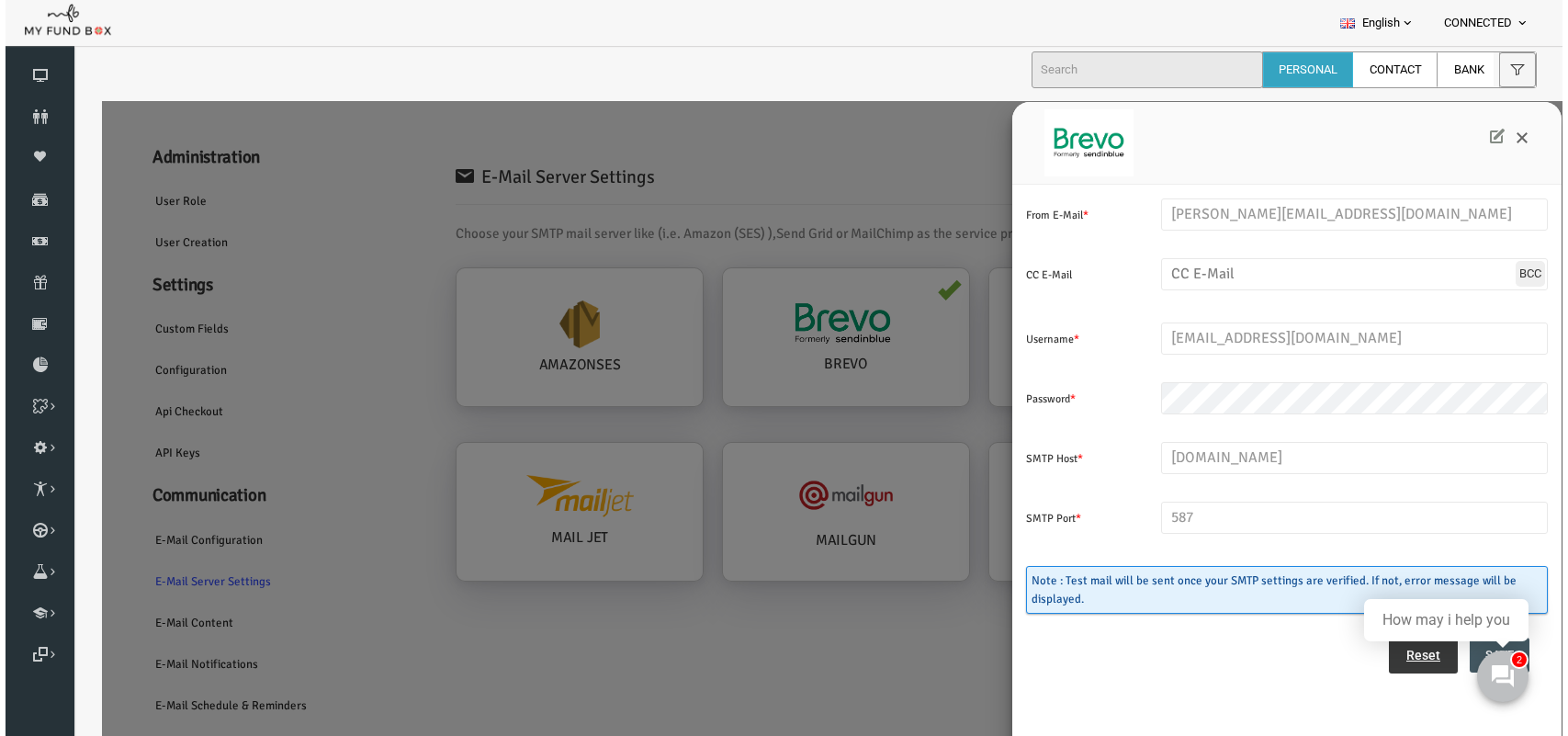 scroll, scrollTop: 51, scrollLeft: 0, axis: vertical 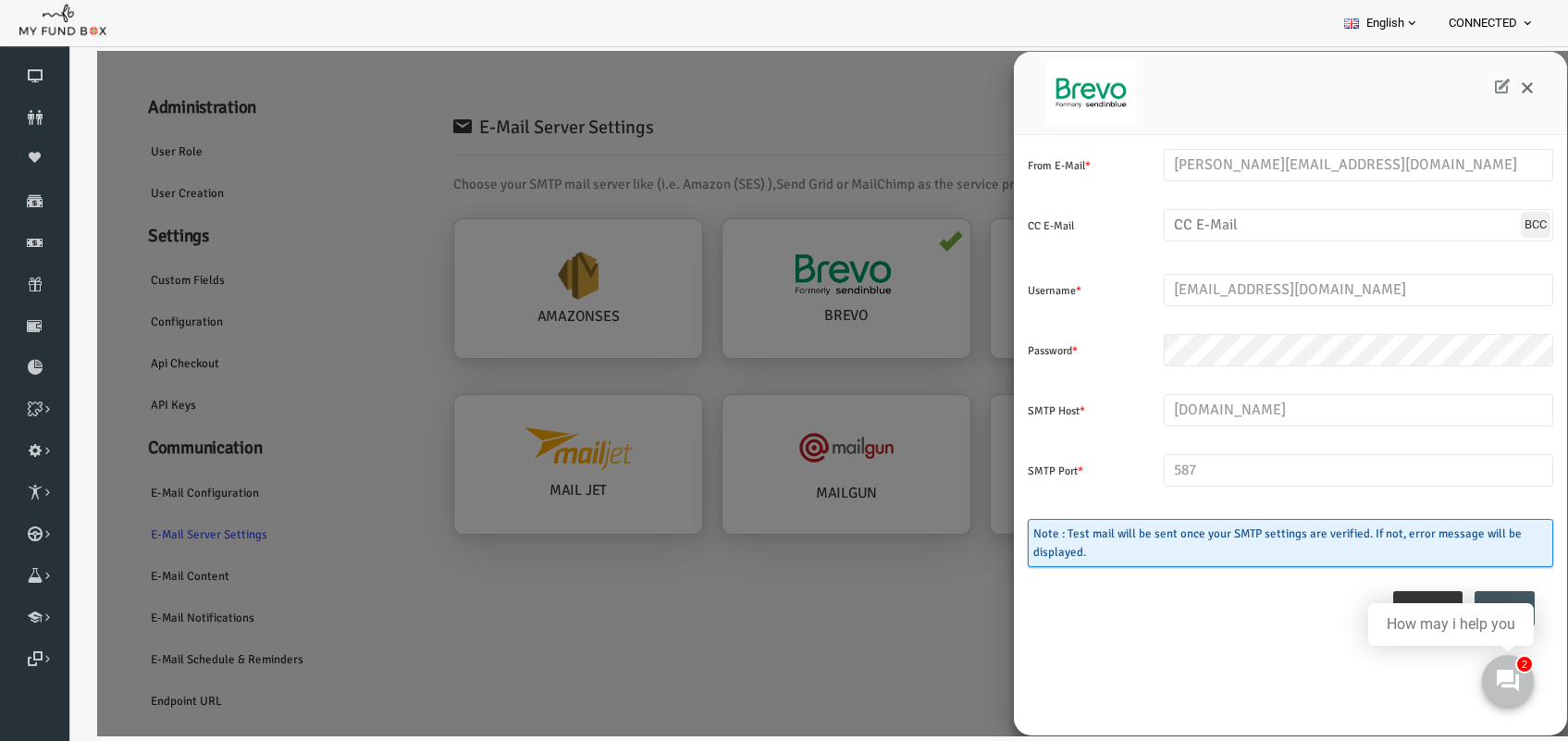 click on "Reset
Save" at bounding box center (1260, 618) 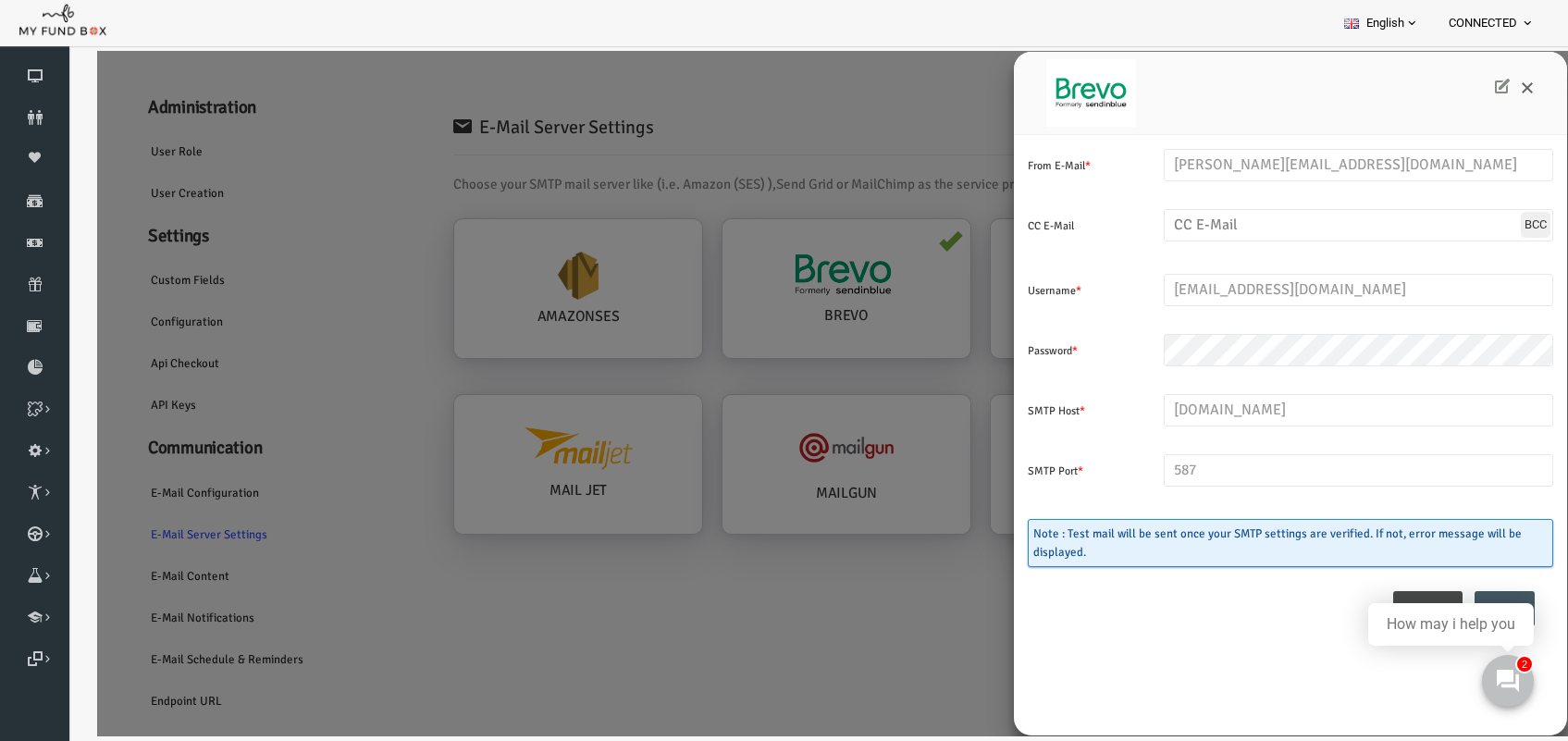 click on "Reset" at bounding box center [1397, 610] 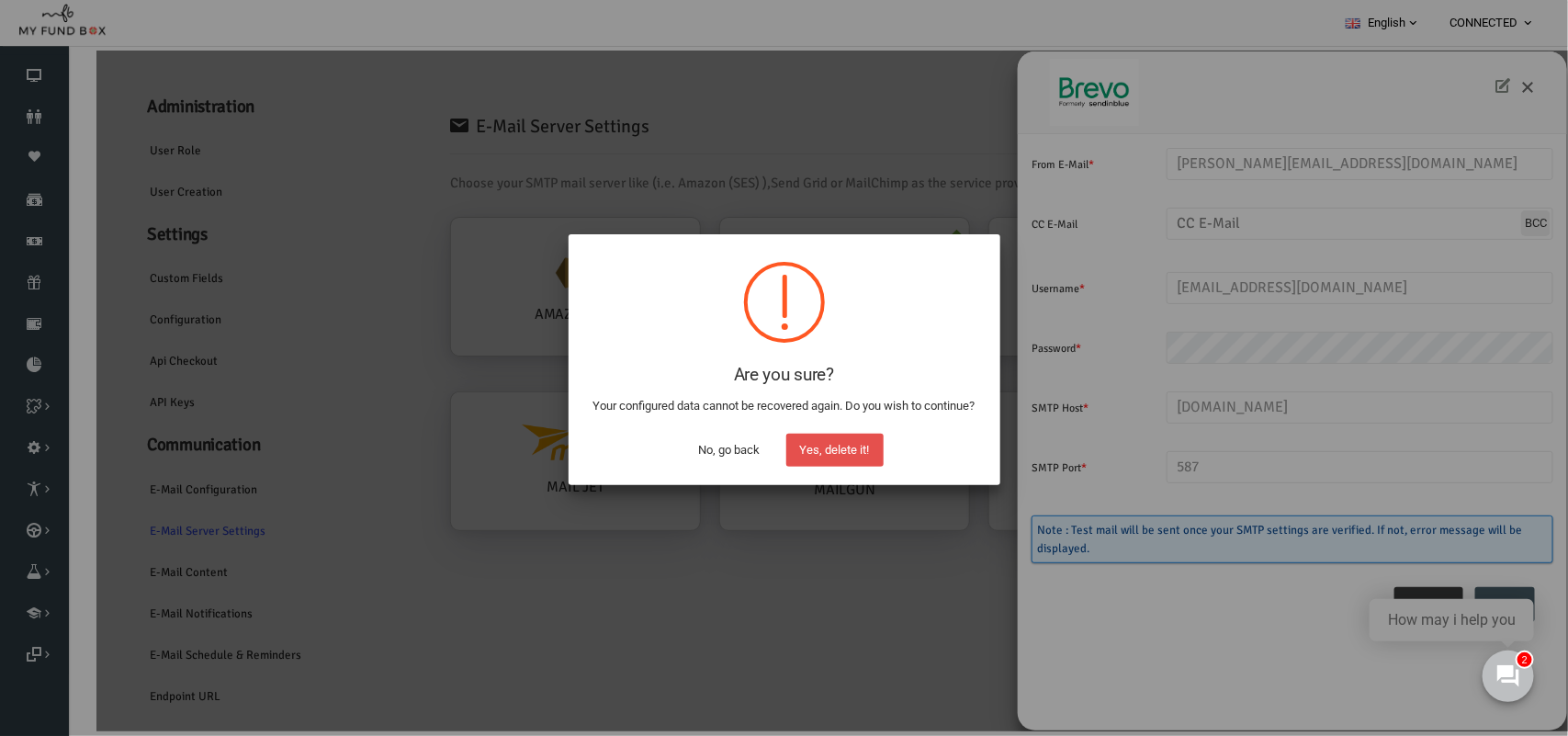 click on "Yes, delete it!" at bounding box center [835, 450] 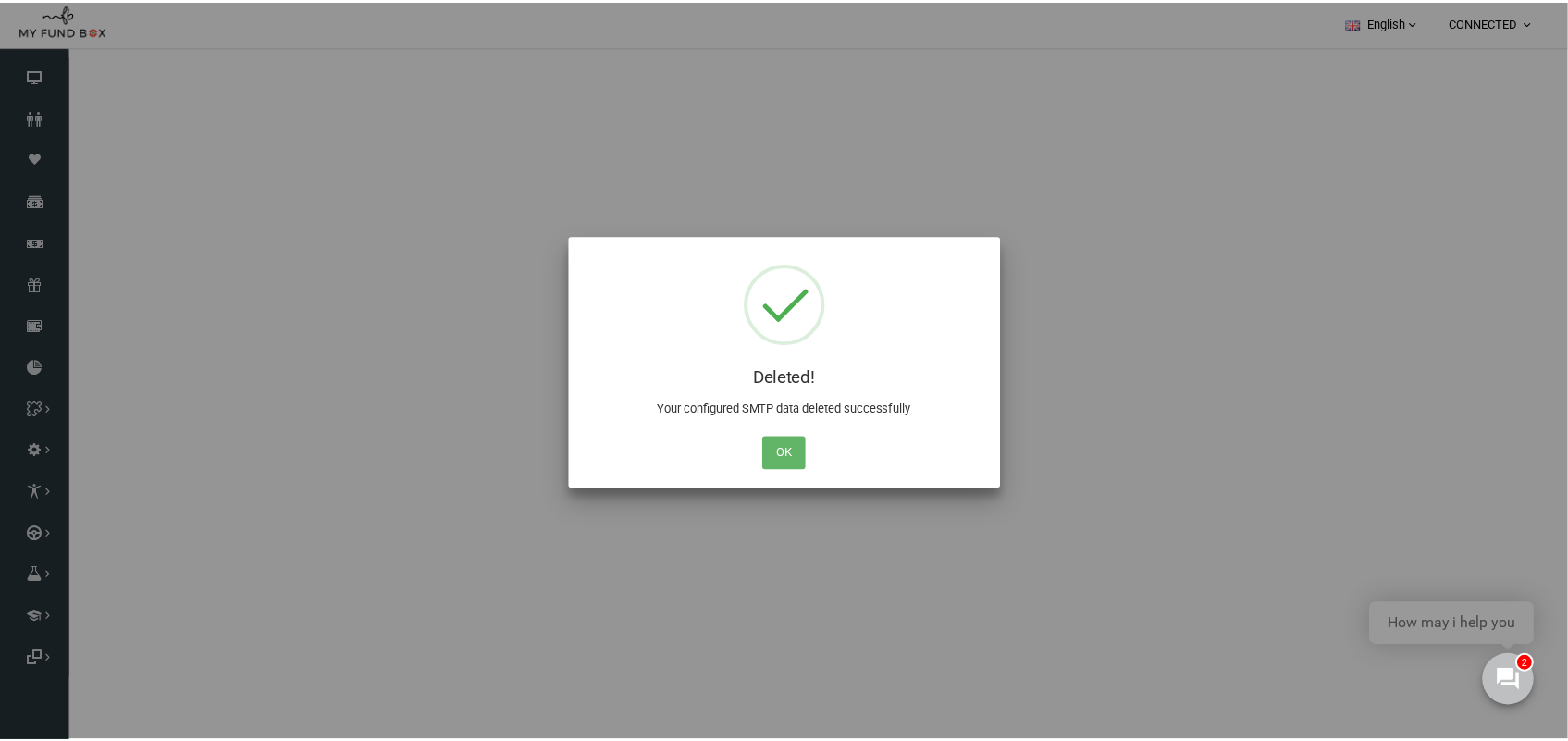 scroll, scrollTop: 0, scrollLeft: 0, axis: both 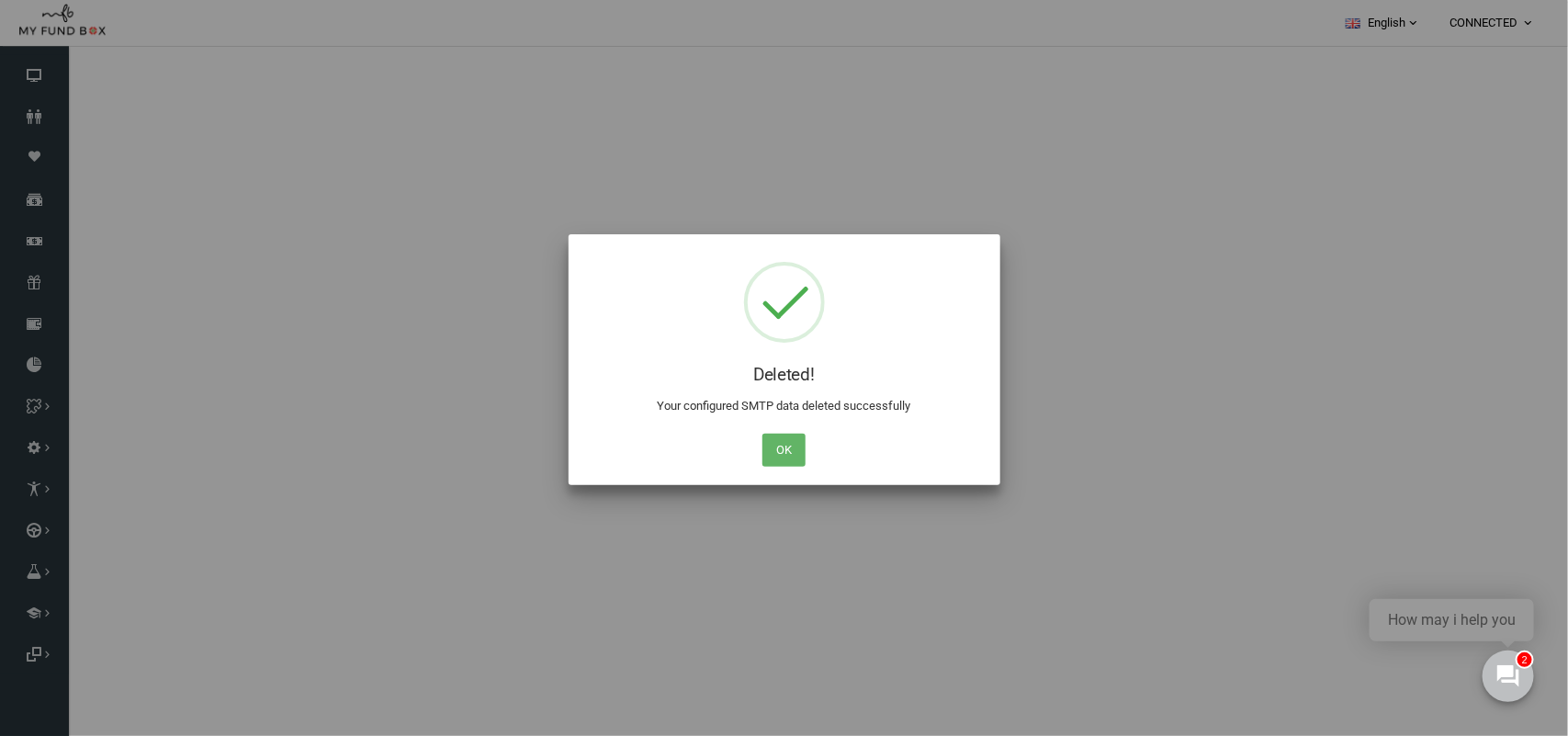 click on "OK" at bounding box center (784, 450) 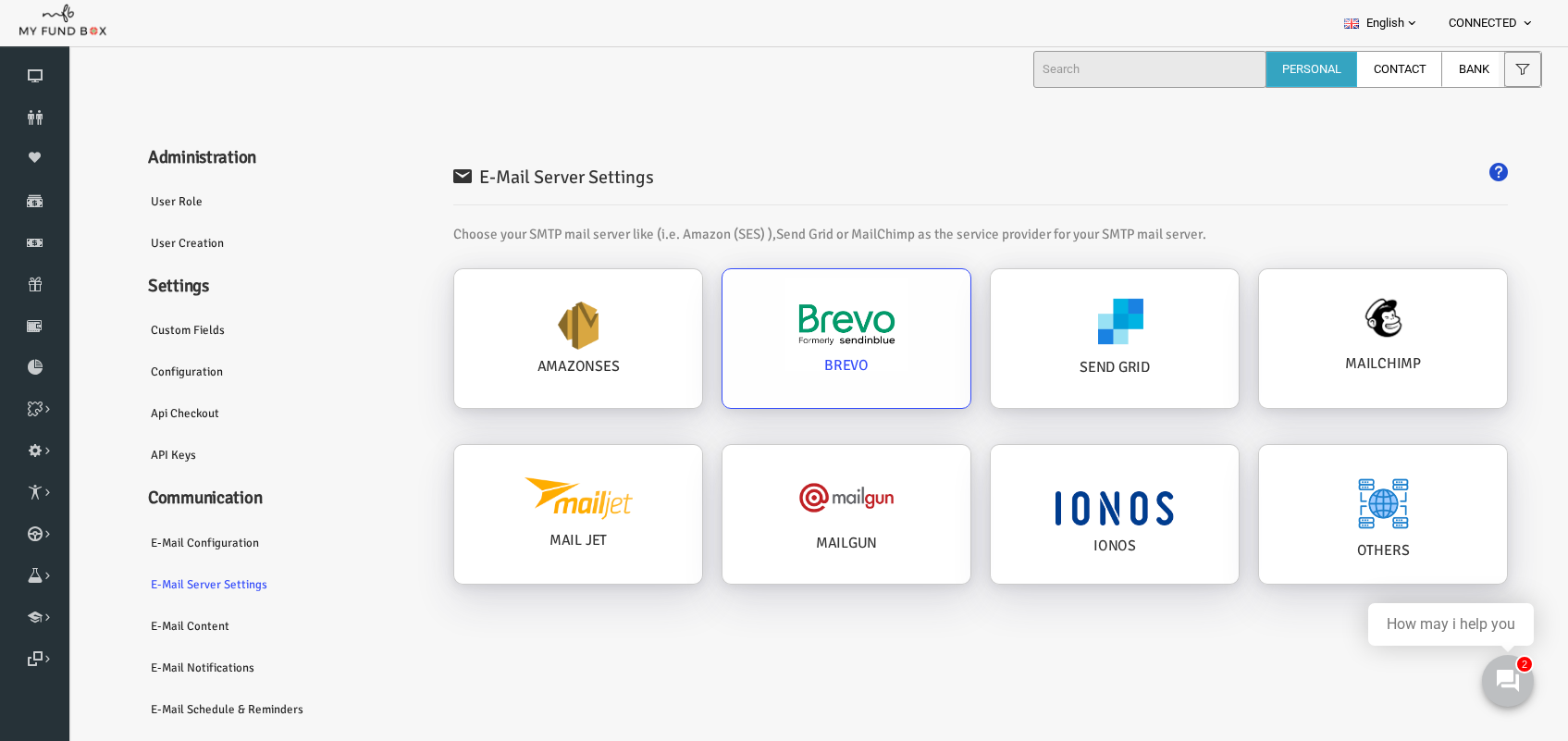 scroll, scrollTop: 0, scrollLeft: 0, axis: both 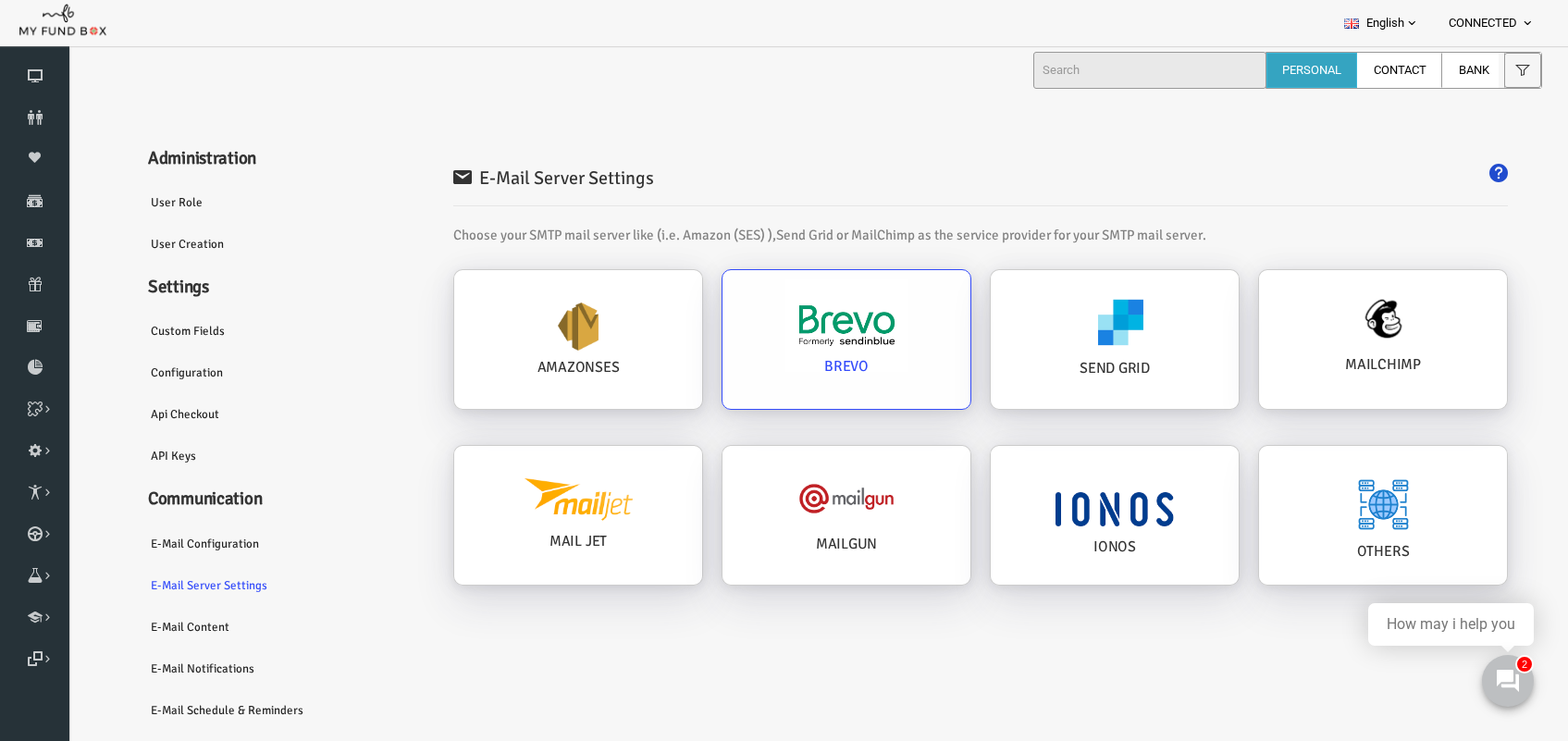 click at bounding box center [816, 326] 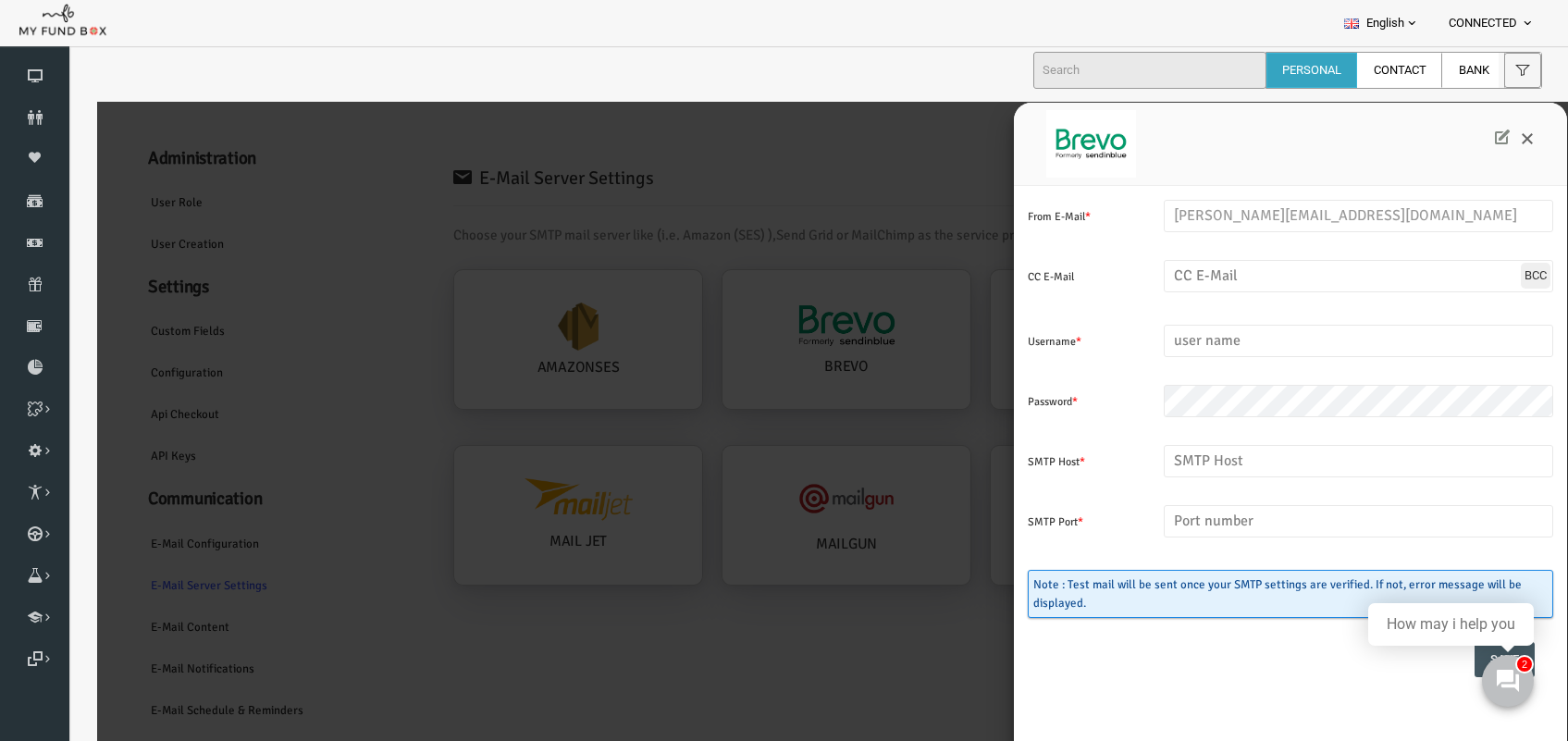 click at bounding box center (1472, 137) 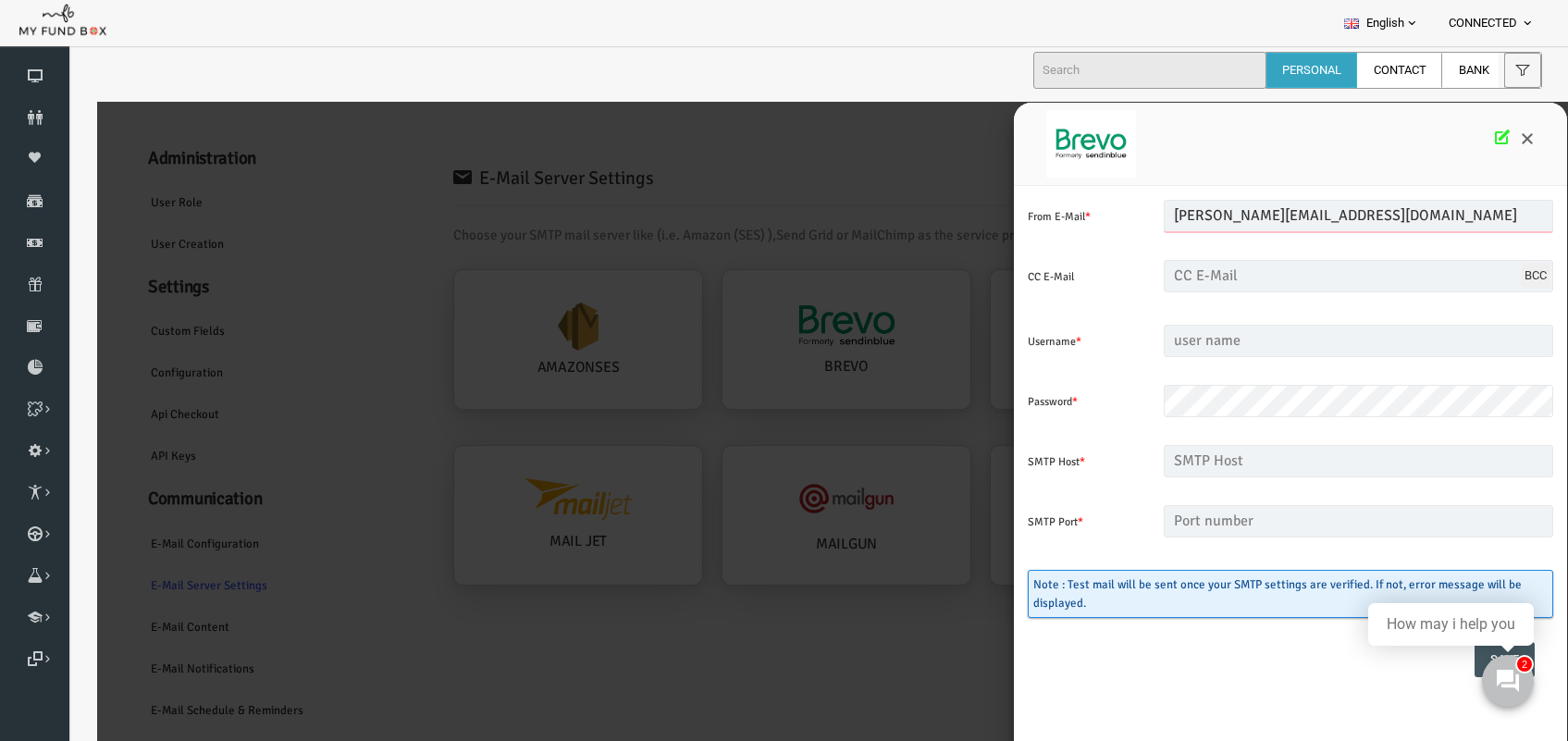 drag, startPoint x: 1364, startPoint y: 205, endPoint x: 558, endPoint y: 111, distance: 811.4629 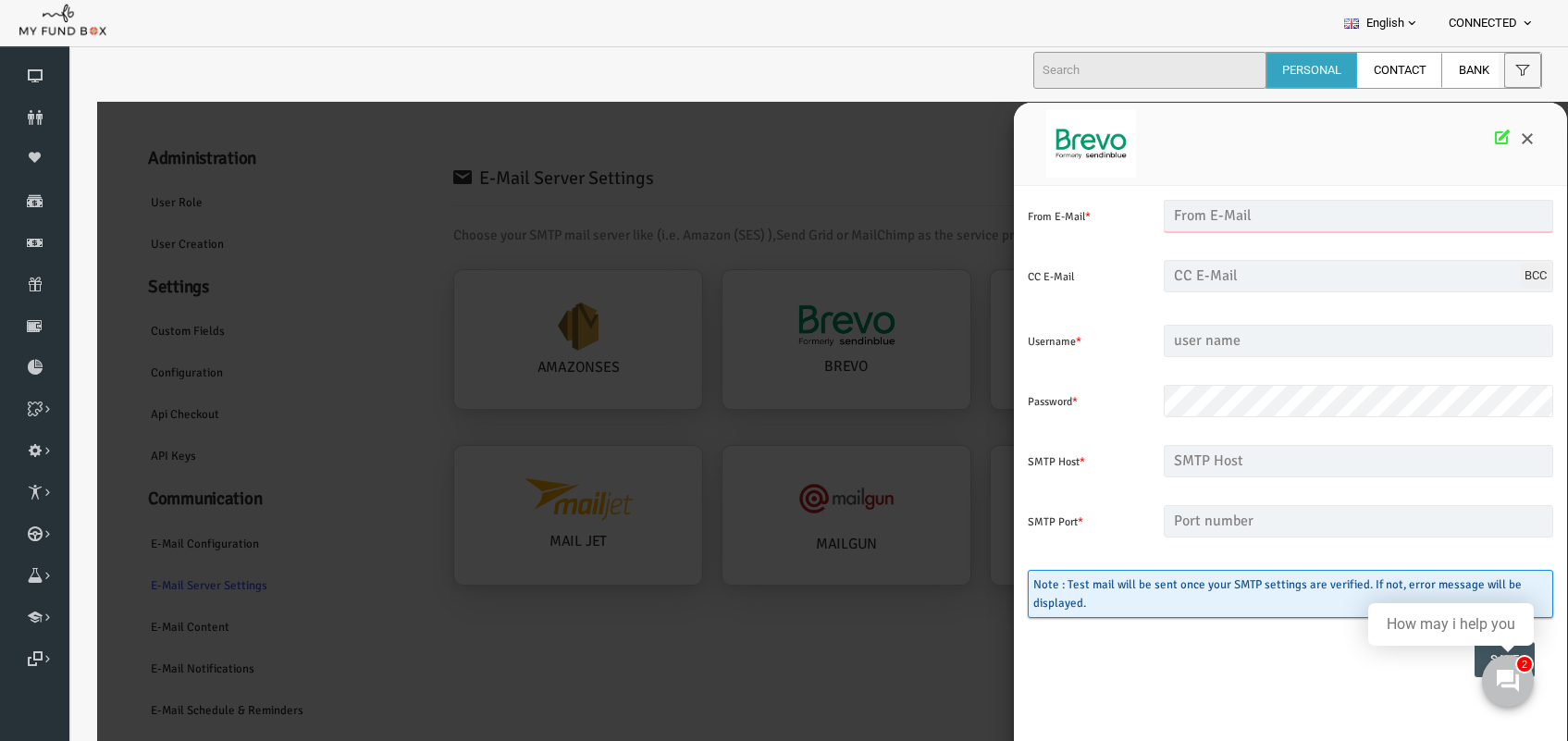type 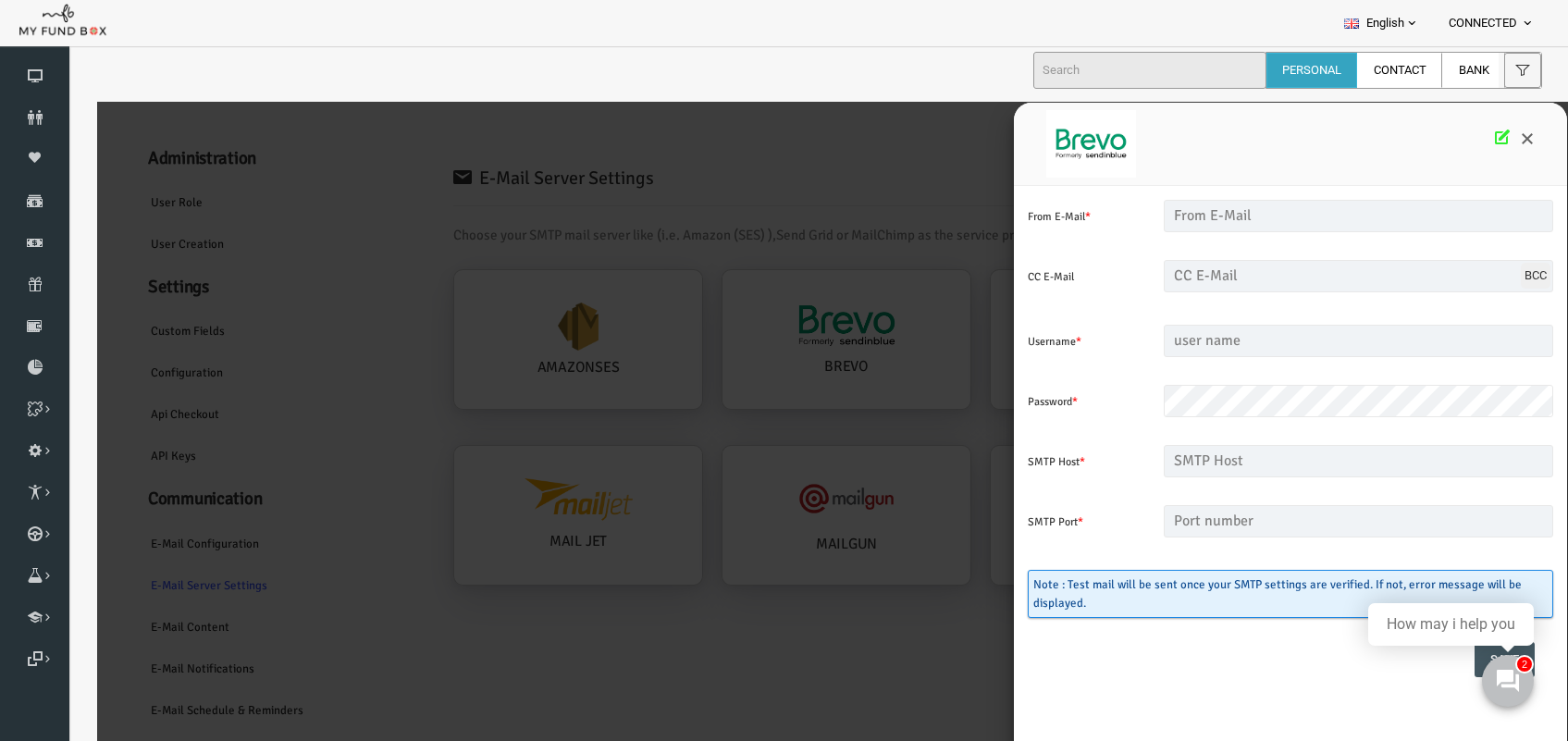 click at bounding box center (1472, 137) 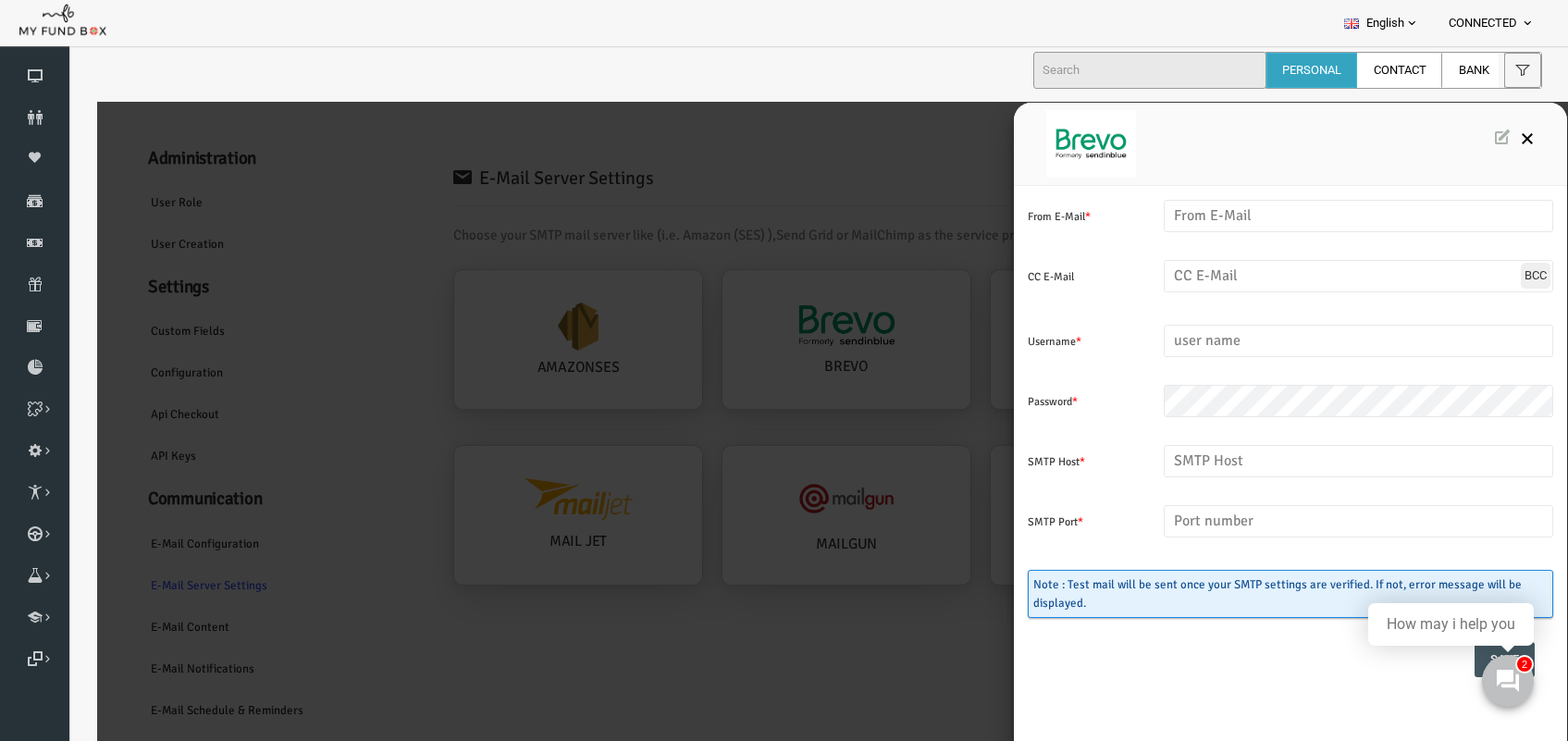 click at bounding box center (1497, 139) 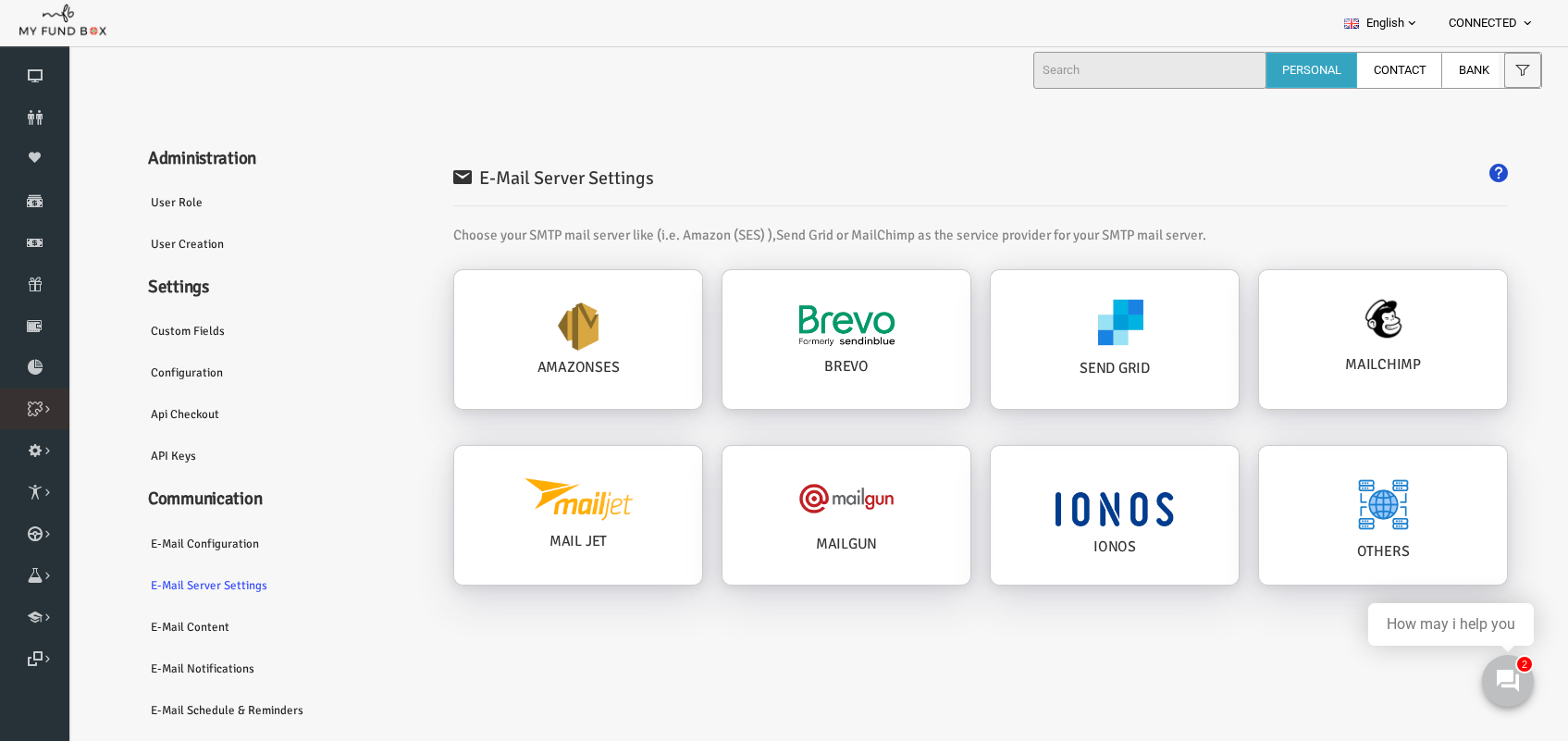 click at bounding box center [0, 0] 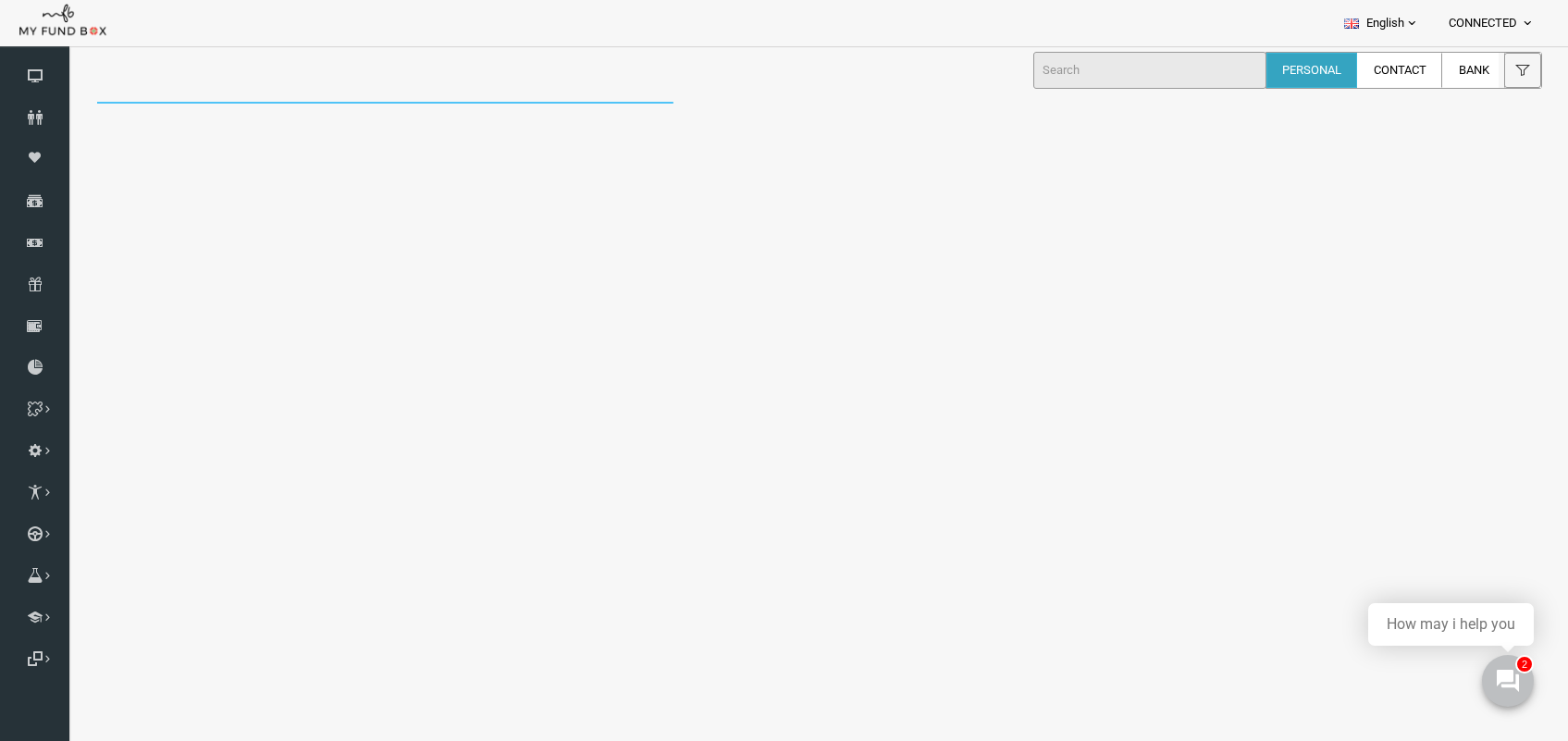 scroll, scrollTop: 0, scrollLeft: 0, axis: both 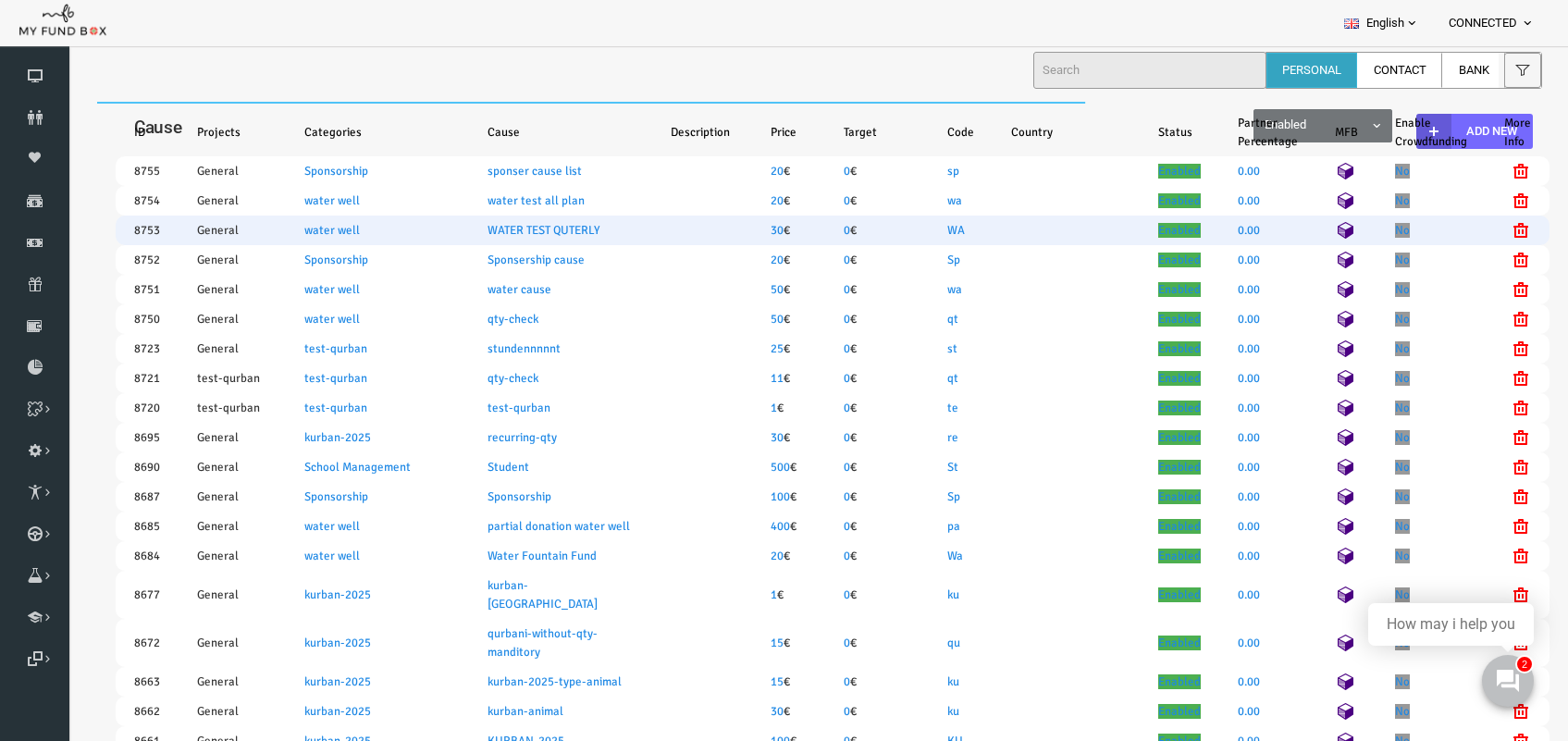 select on "100" 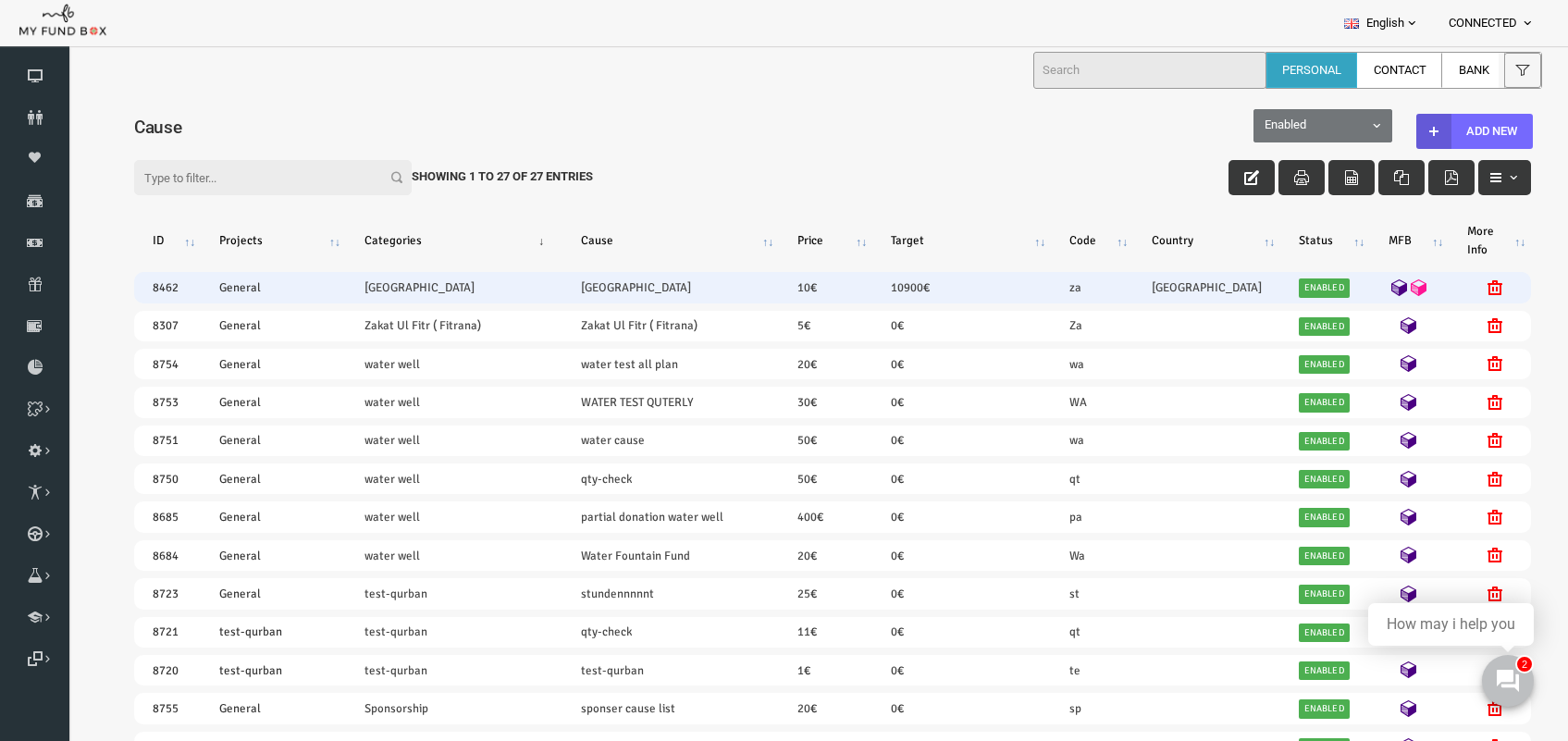 click at bounding box center [1369, 288] 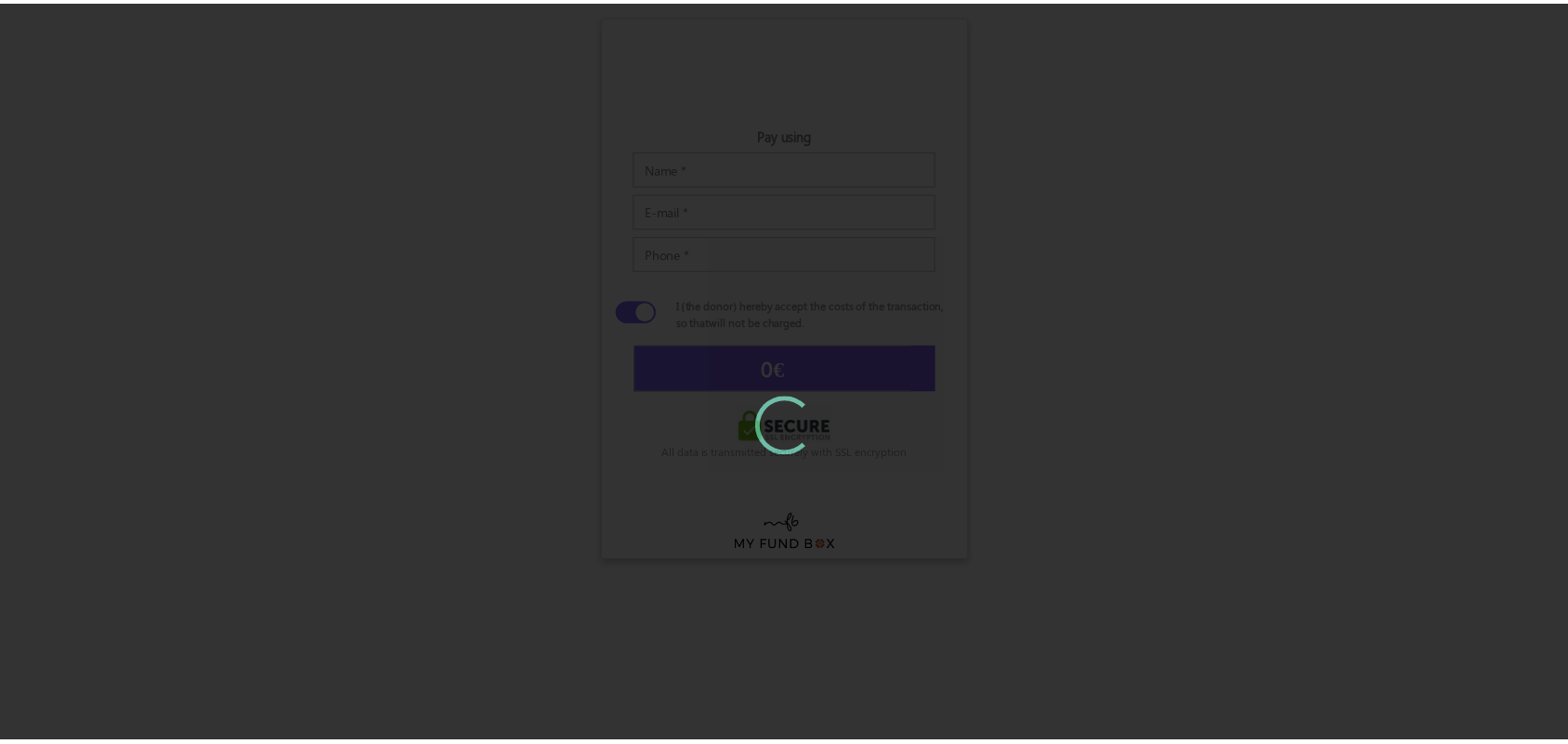 scroll, scrollTop: 0, scrollLeft: 0, axis: both 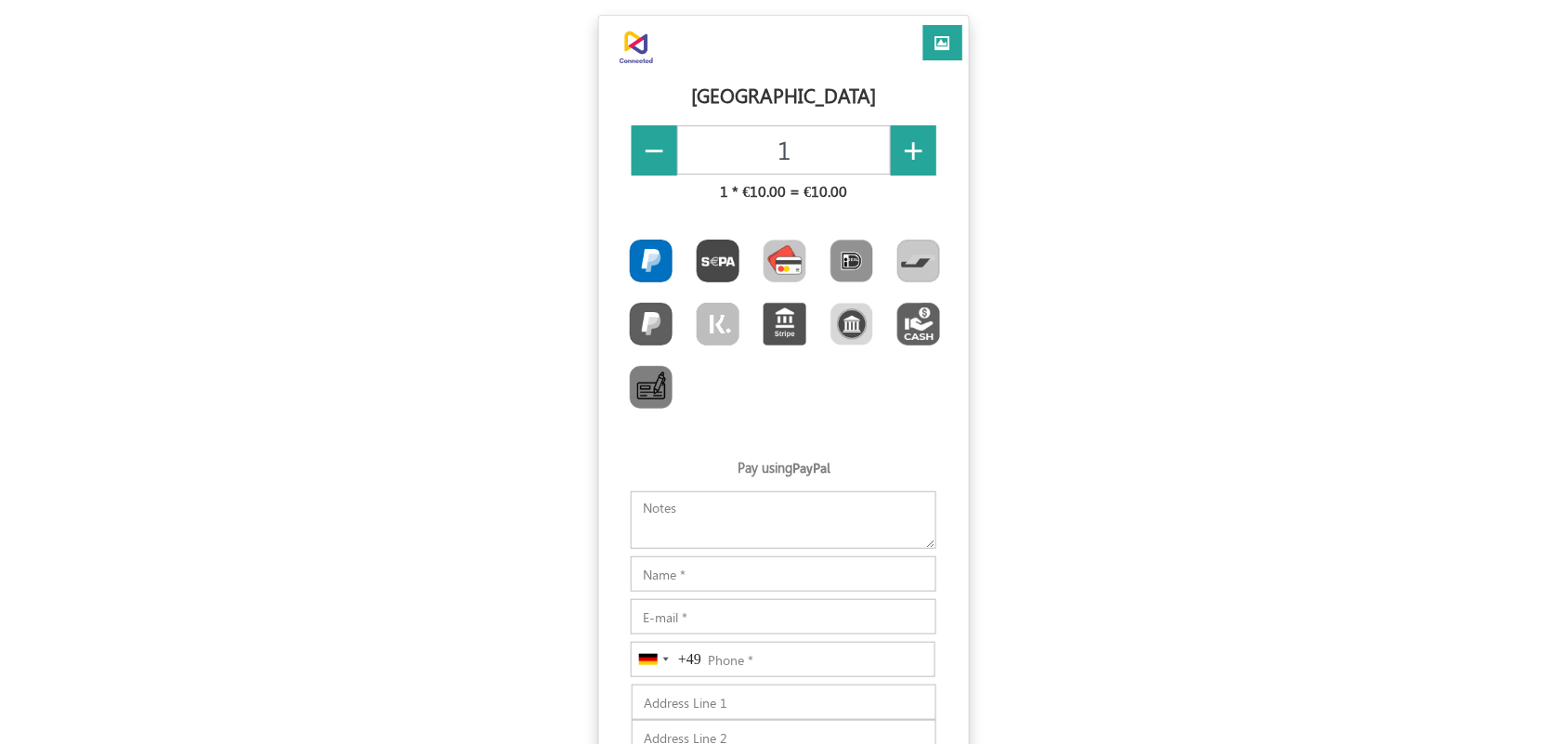 click at bounding box center (785, 261) 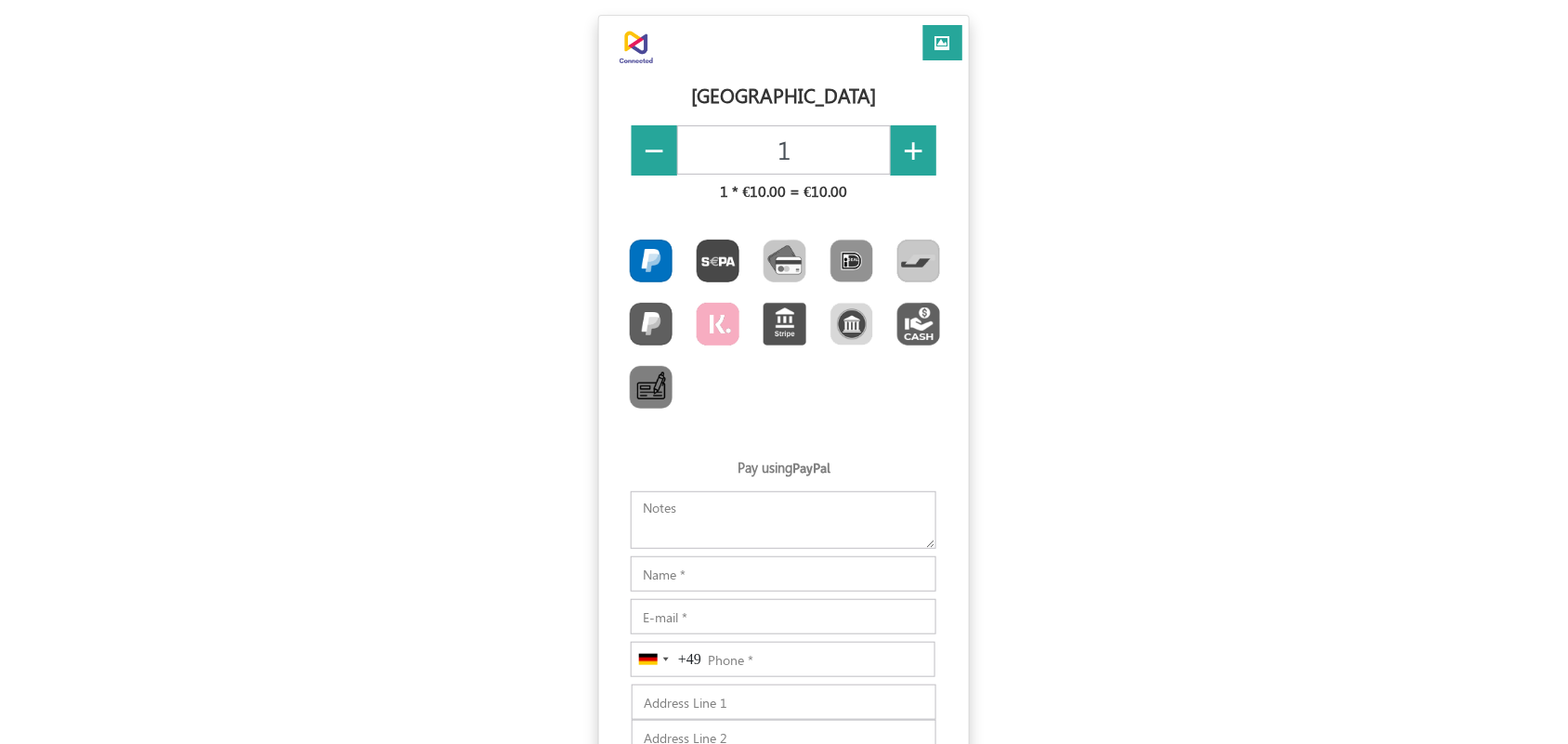 type on "€10.70" 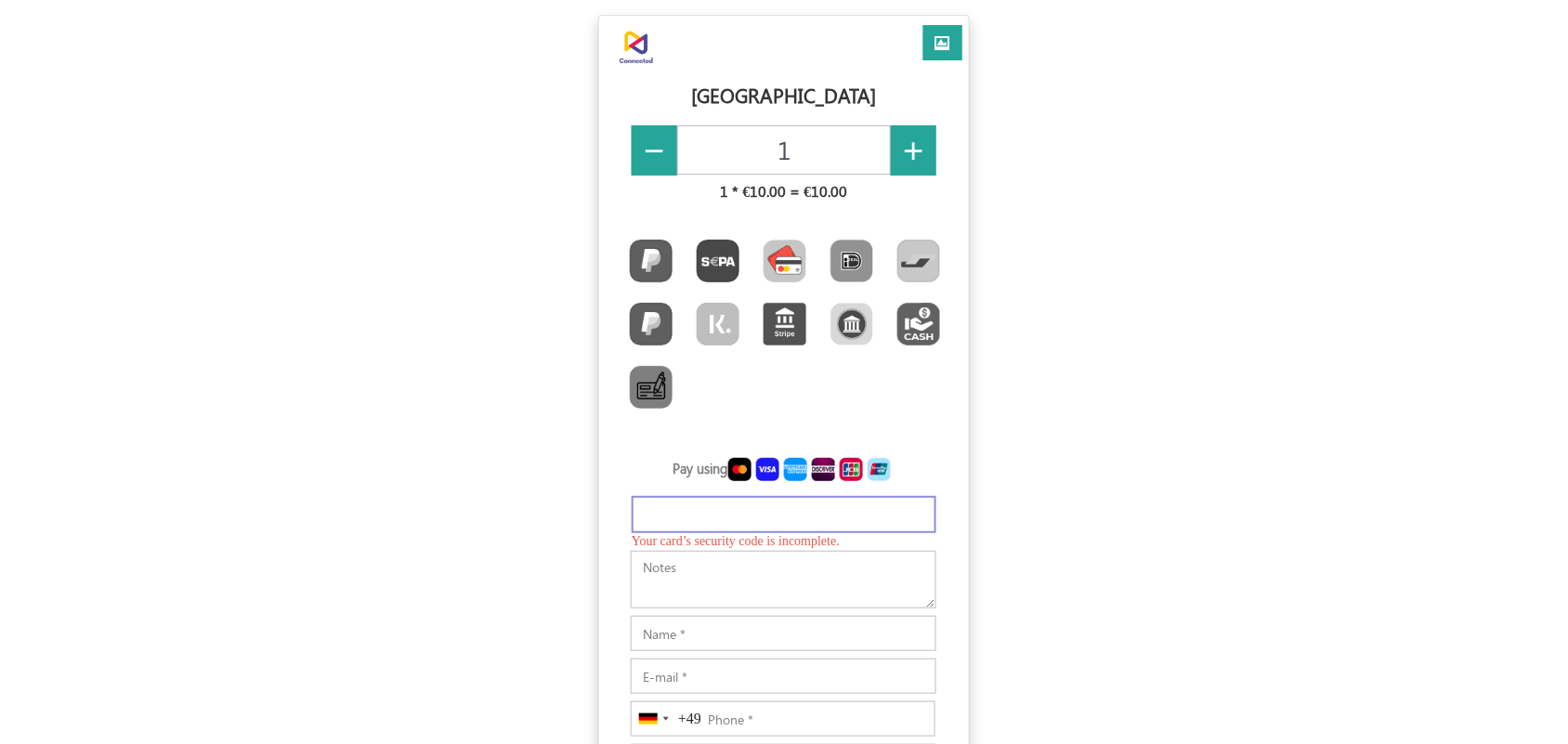 type on "€10.84" 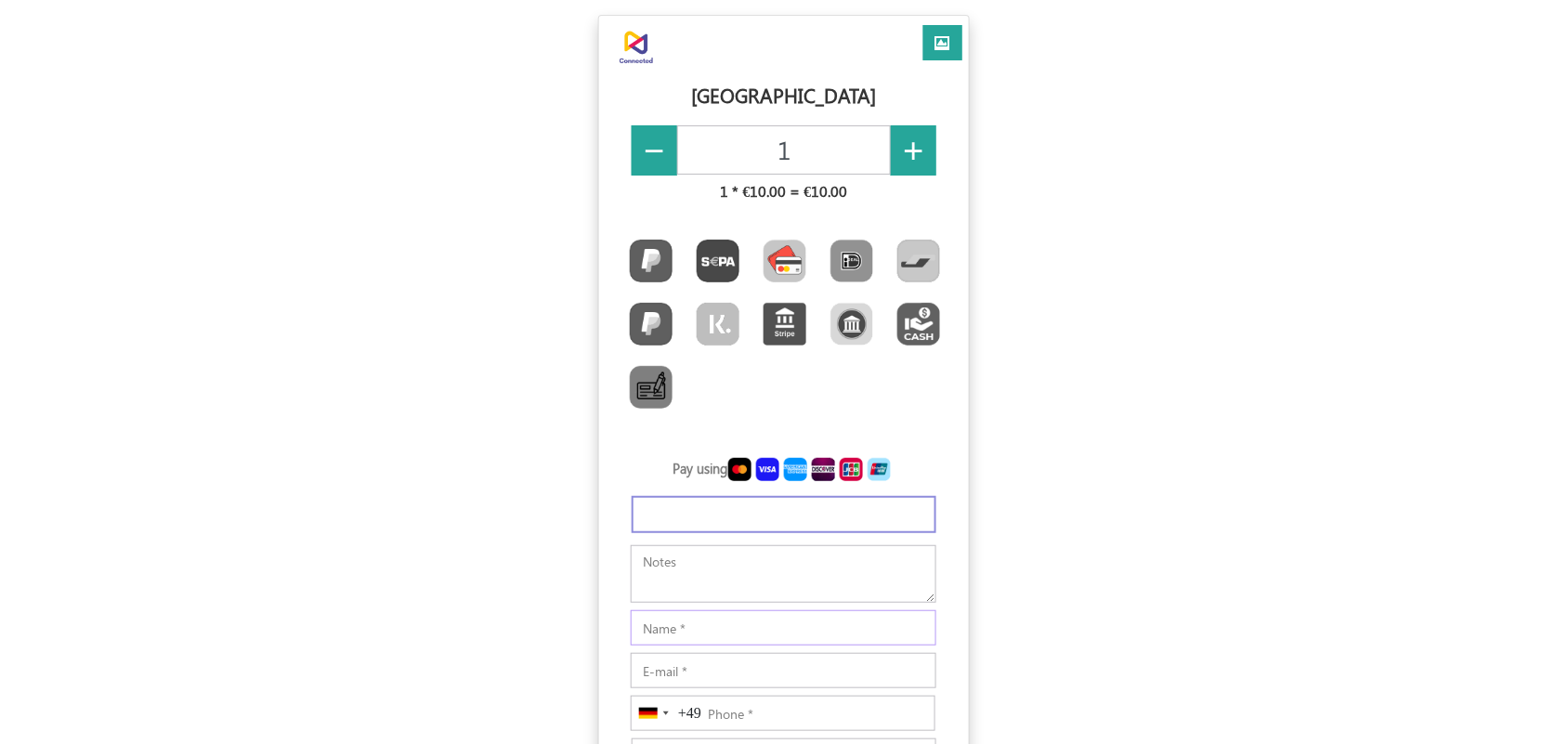 click on "Notes" at bounding box center (783, 628) 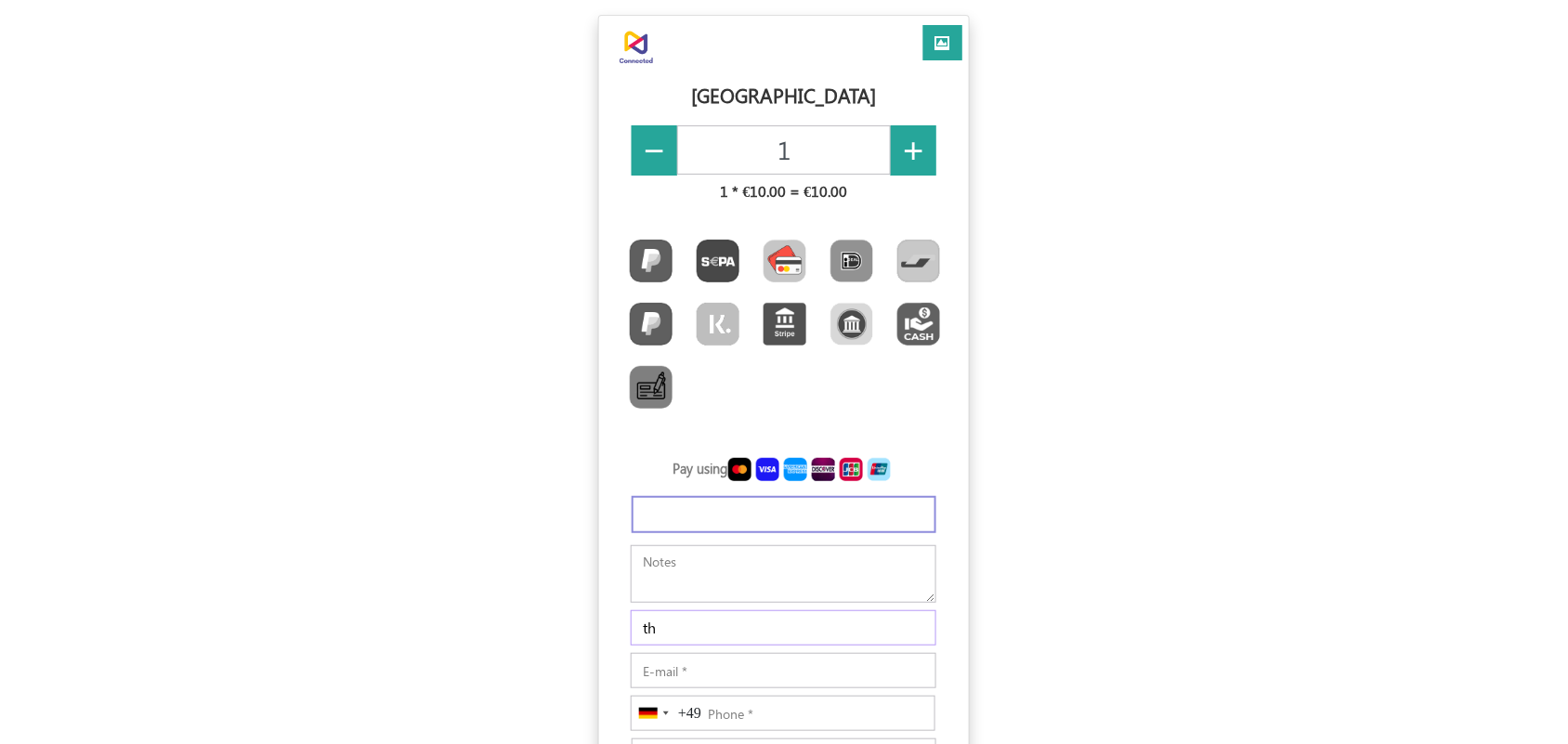type on "t" 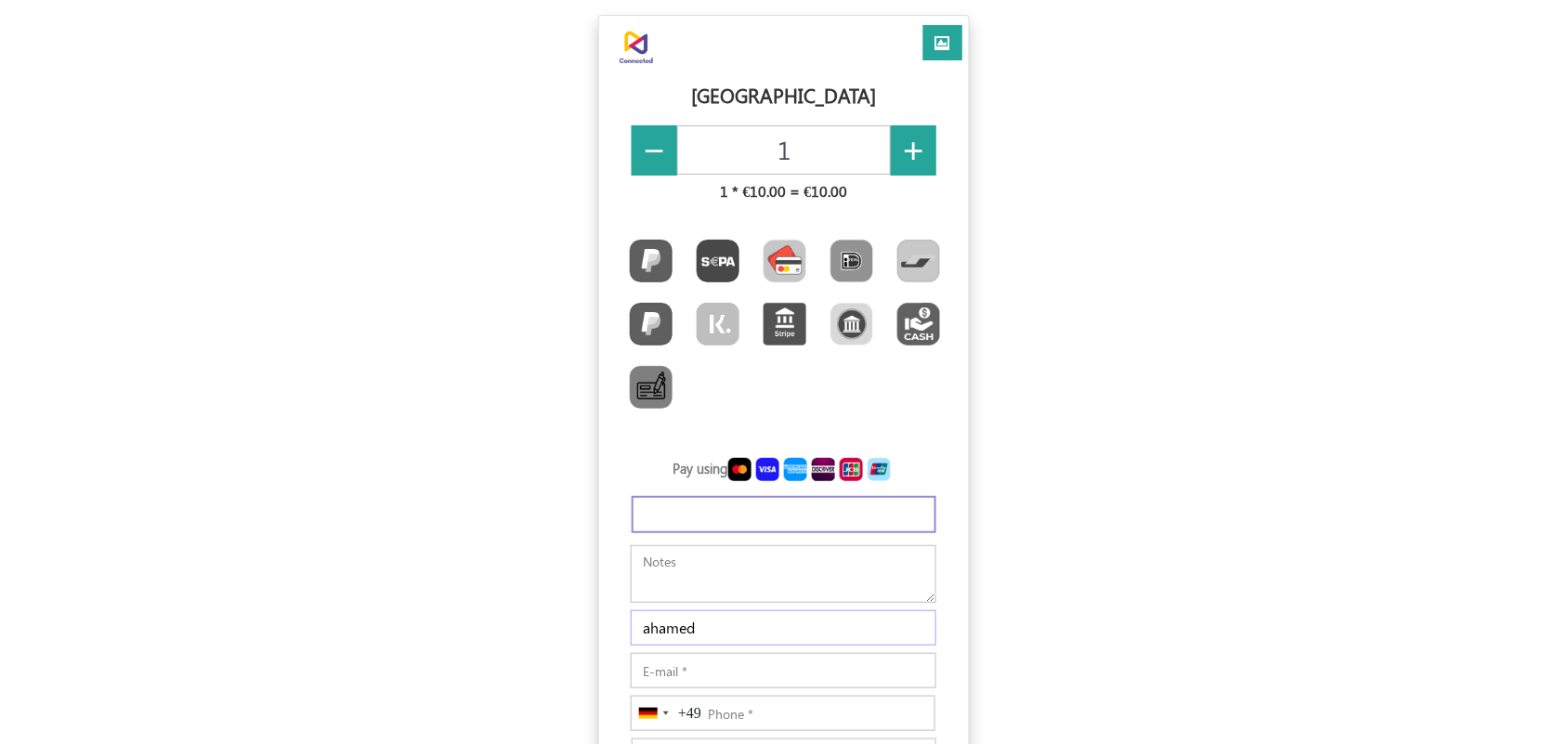 type on "ahamed" 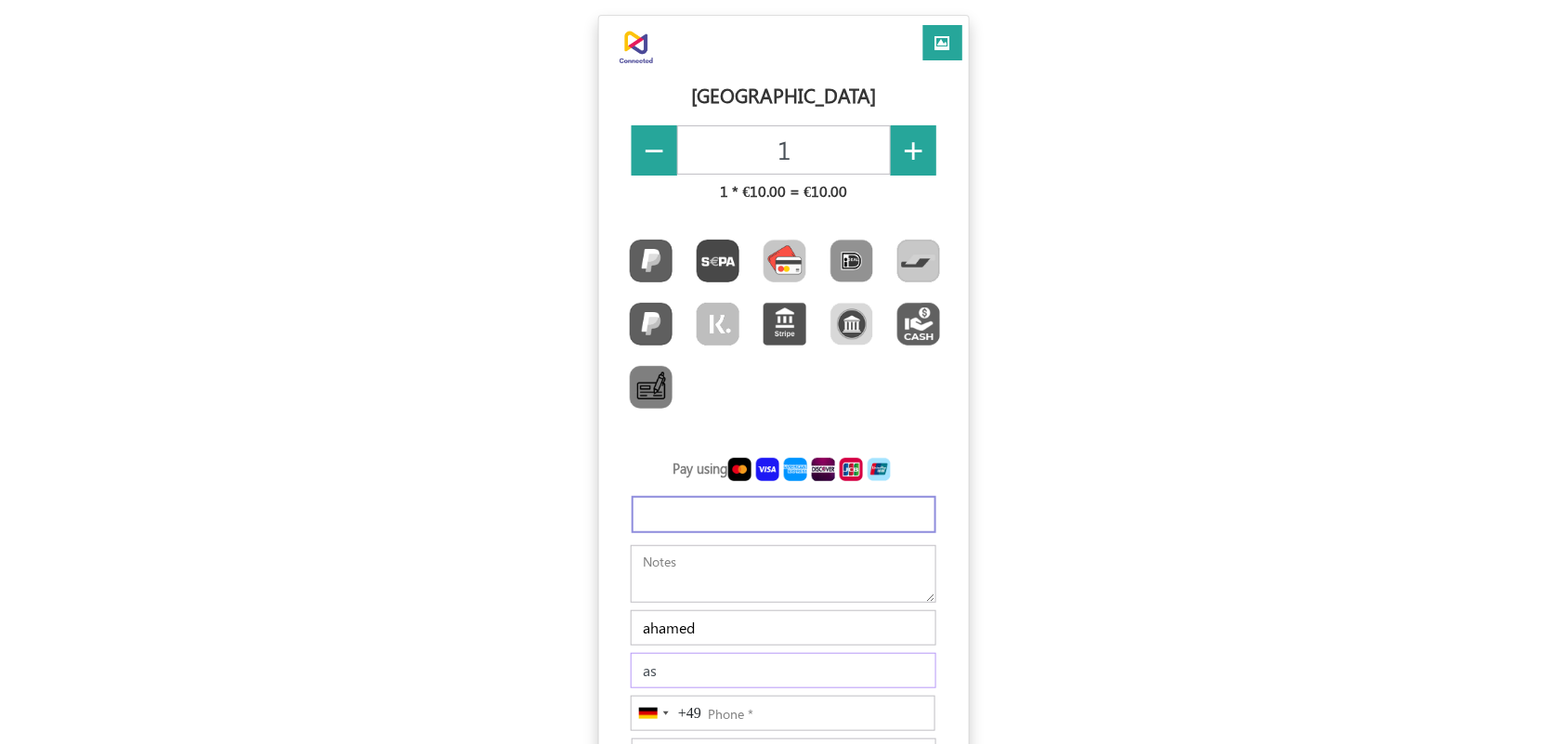 type on "a" 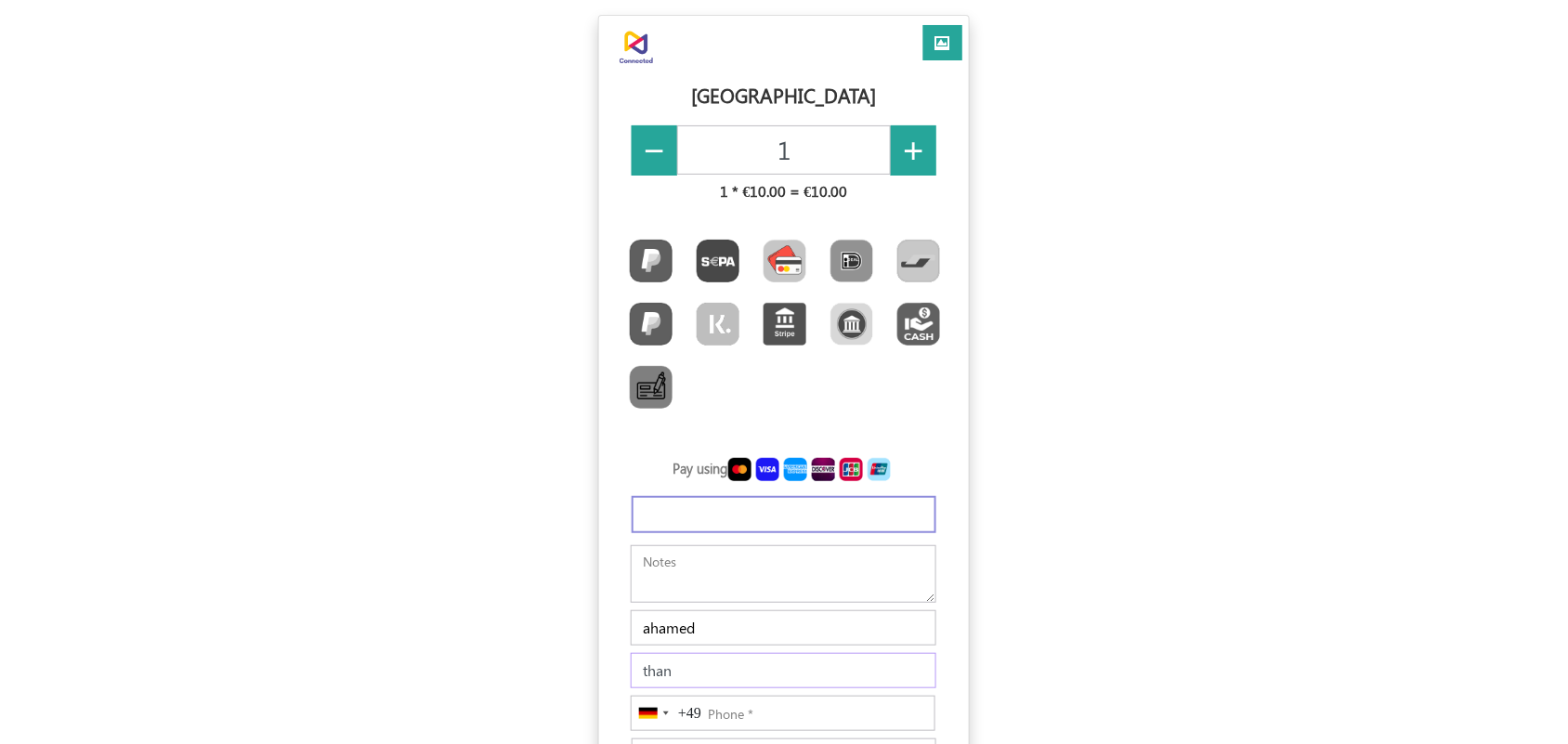 type on "[PERSON_NAME][EMAIL_ADDRESS][DOMAIN_NAME]" 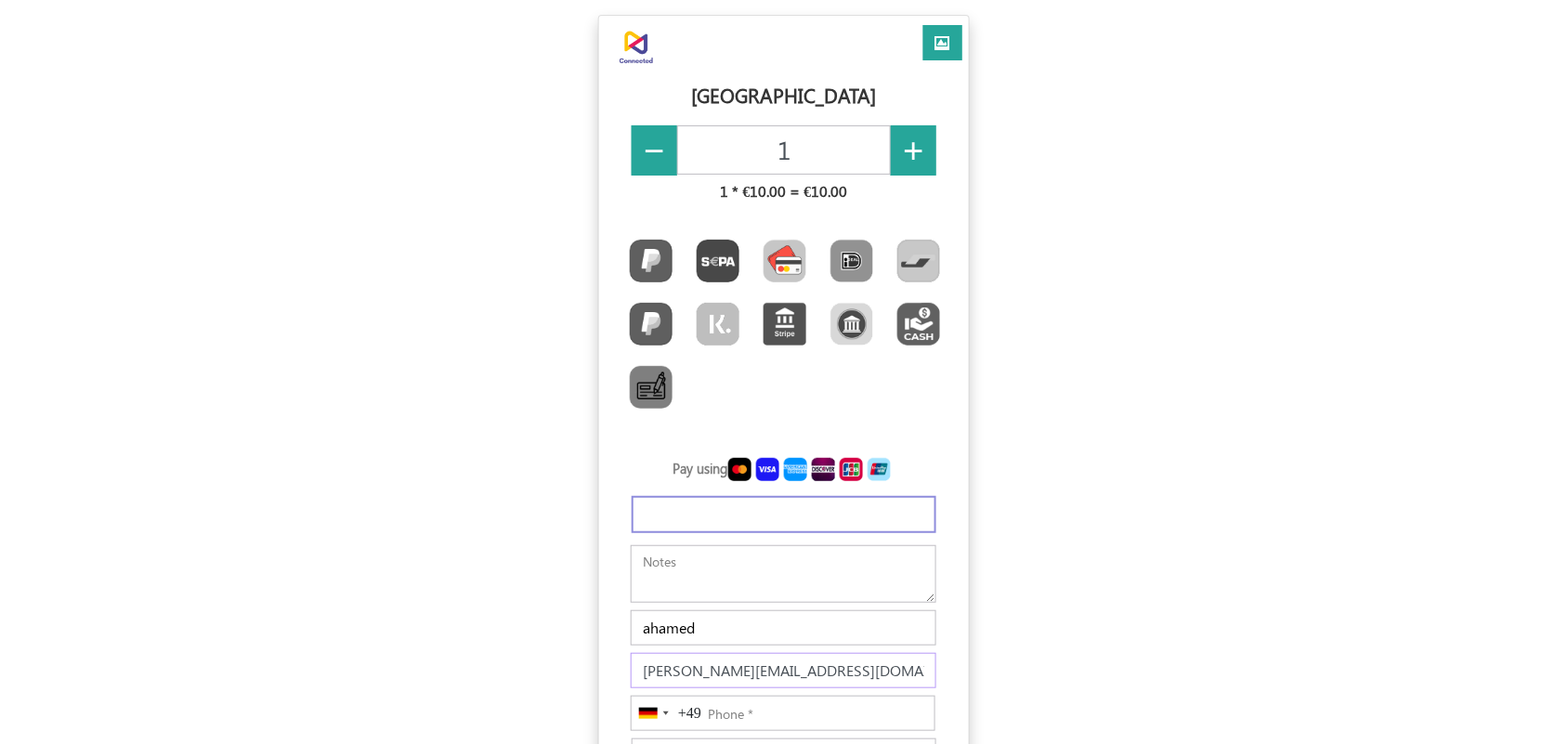 scroll, scrollTop: 232, scrollLeft: 0, axis: vertical 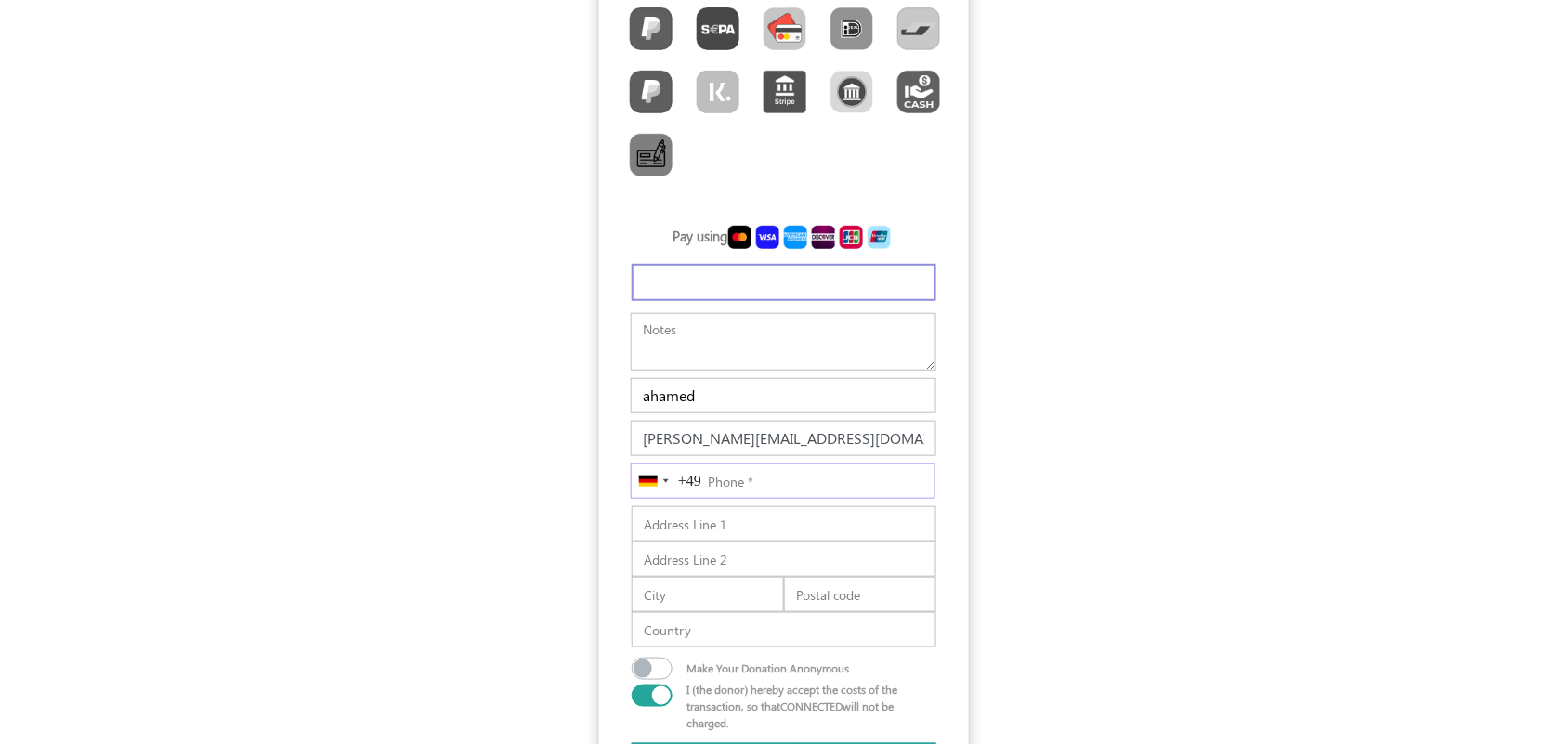 click on "Phone" at bounding box center [783, 481] 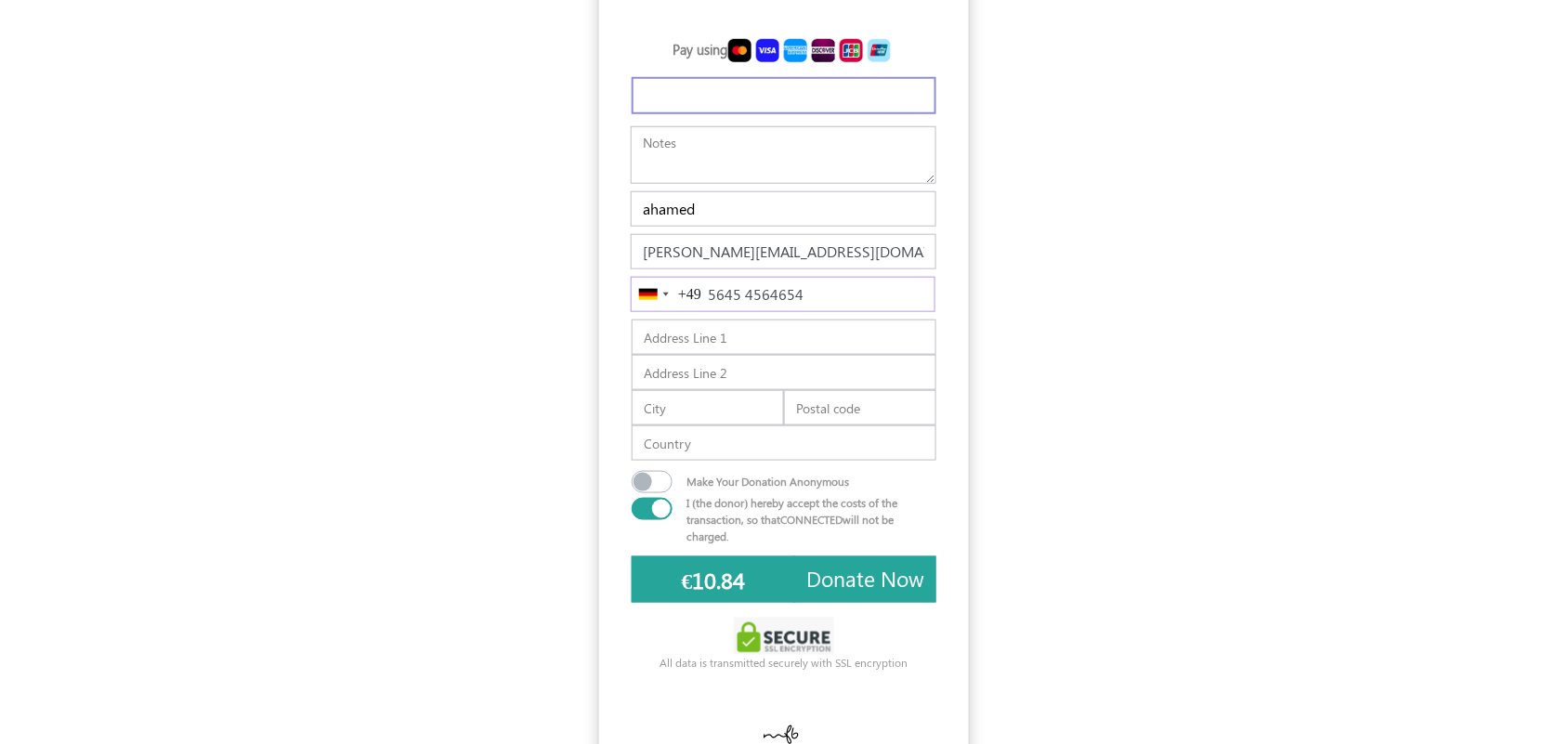 scroll, scrollTop: 465, scrollLeft: 0, axis: vertical 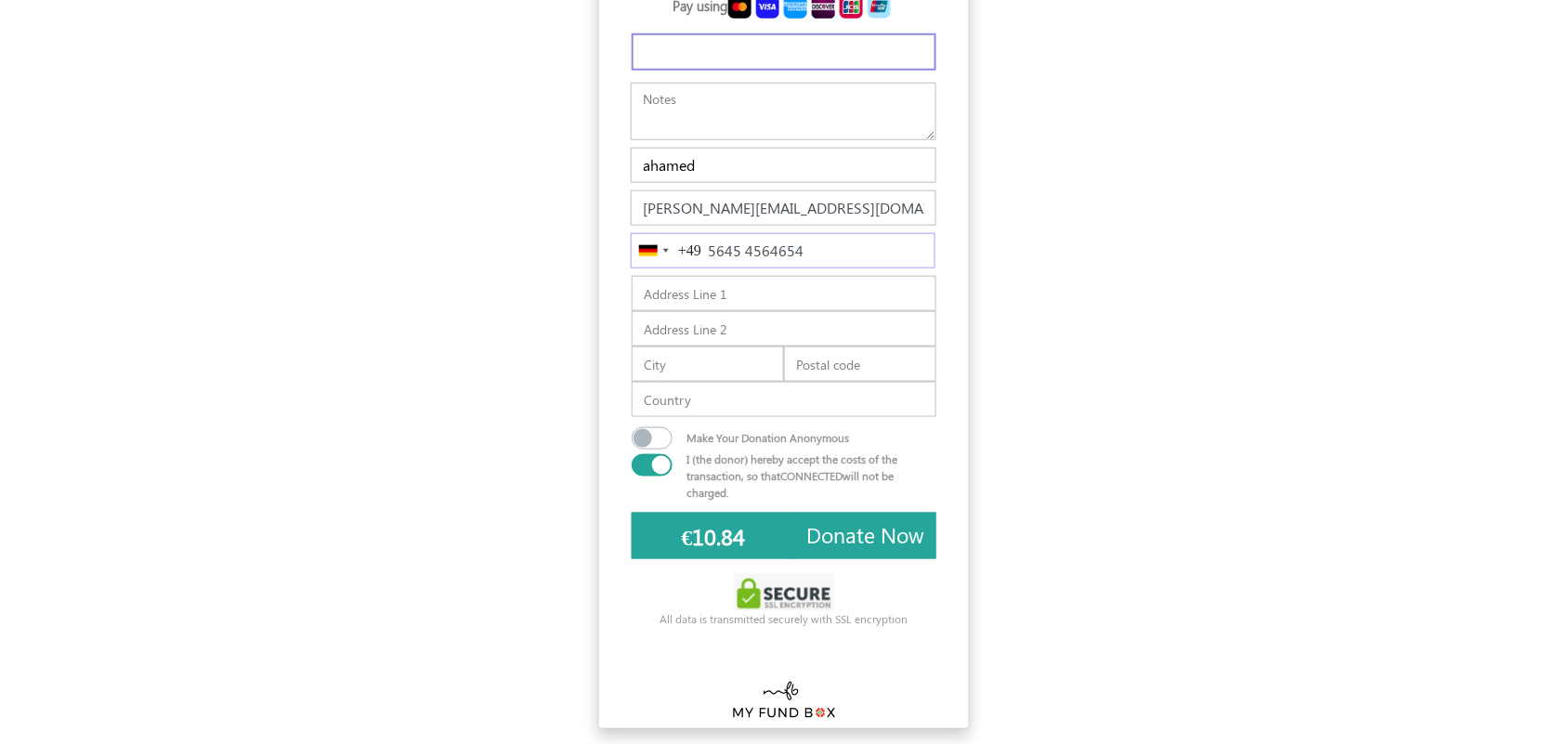 type on "5645 4564654" 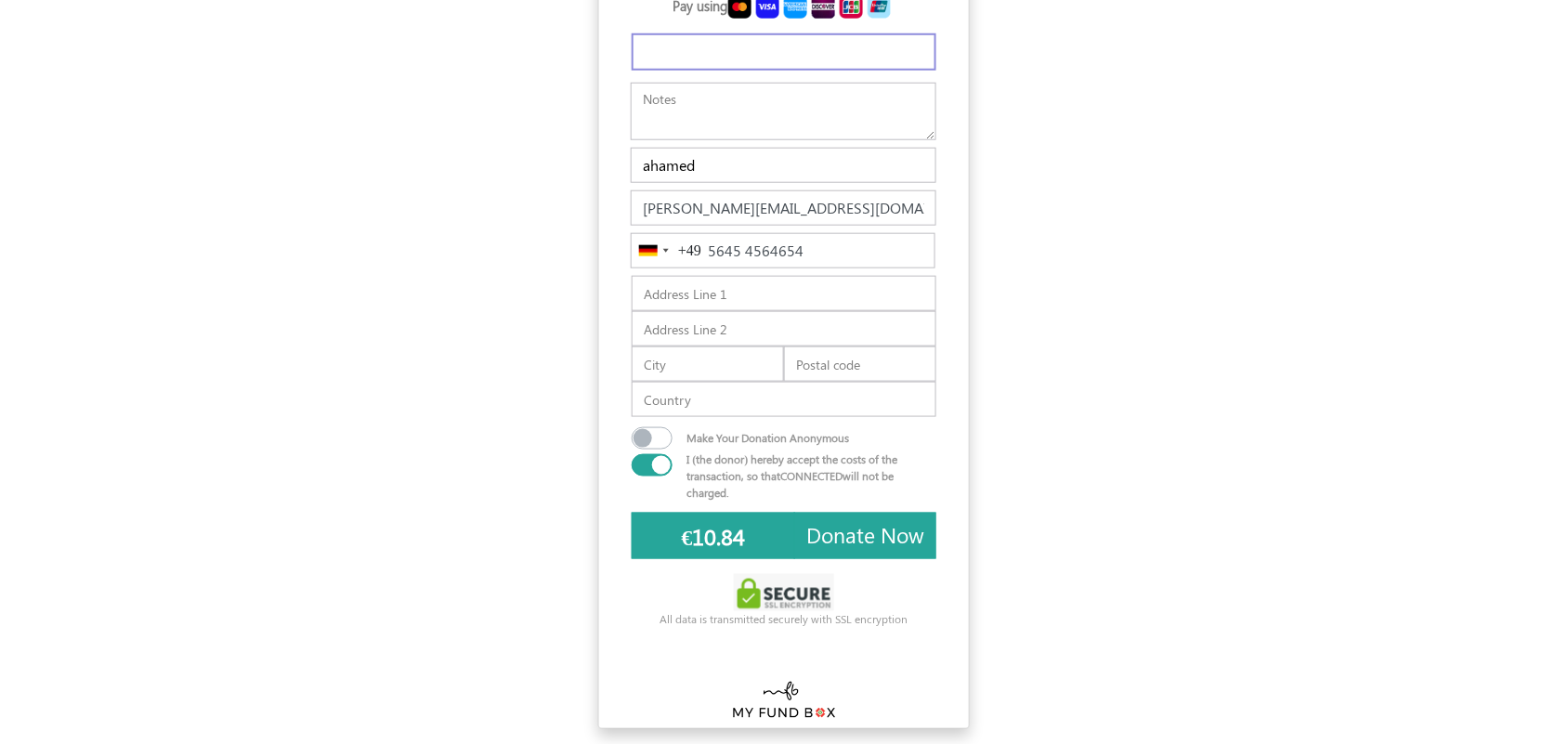 click on "Donate Now" at bounding box center [865, 534] 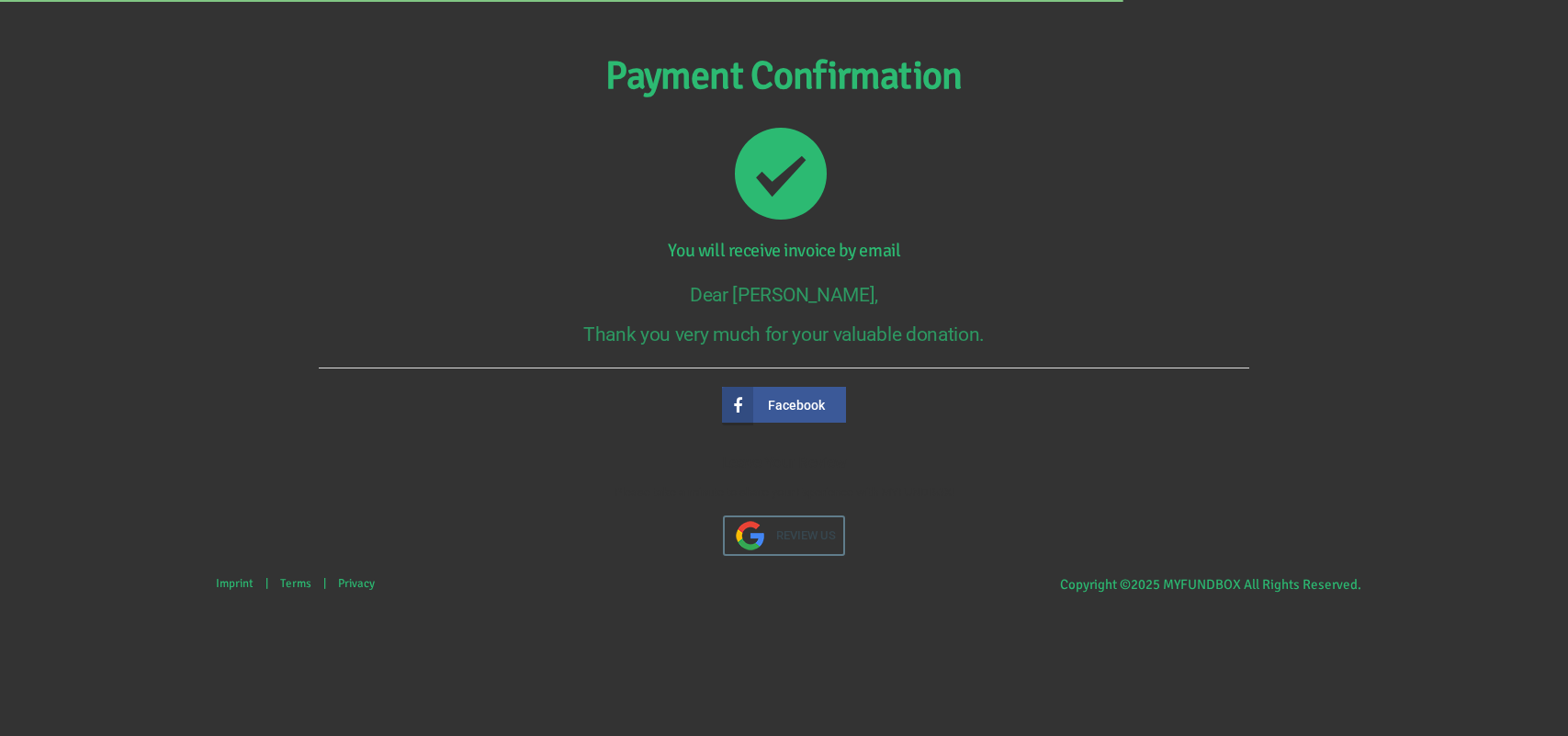 scroll, scrollTop: 0, scrollLeft: 0, axis: both 